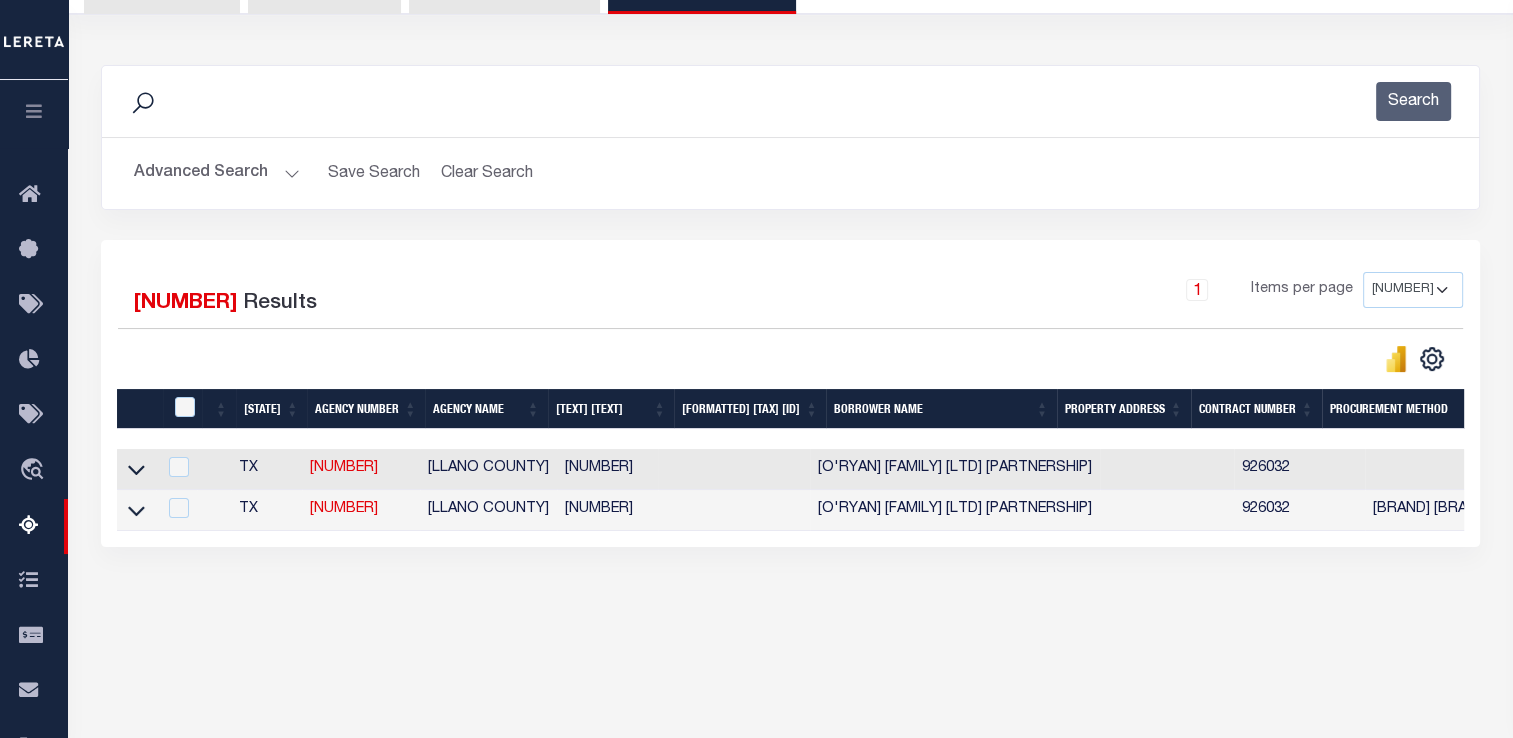scroll, scrollTop: 208, scrollLeft: 0, axis: vertical 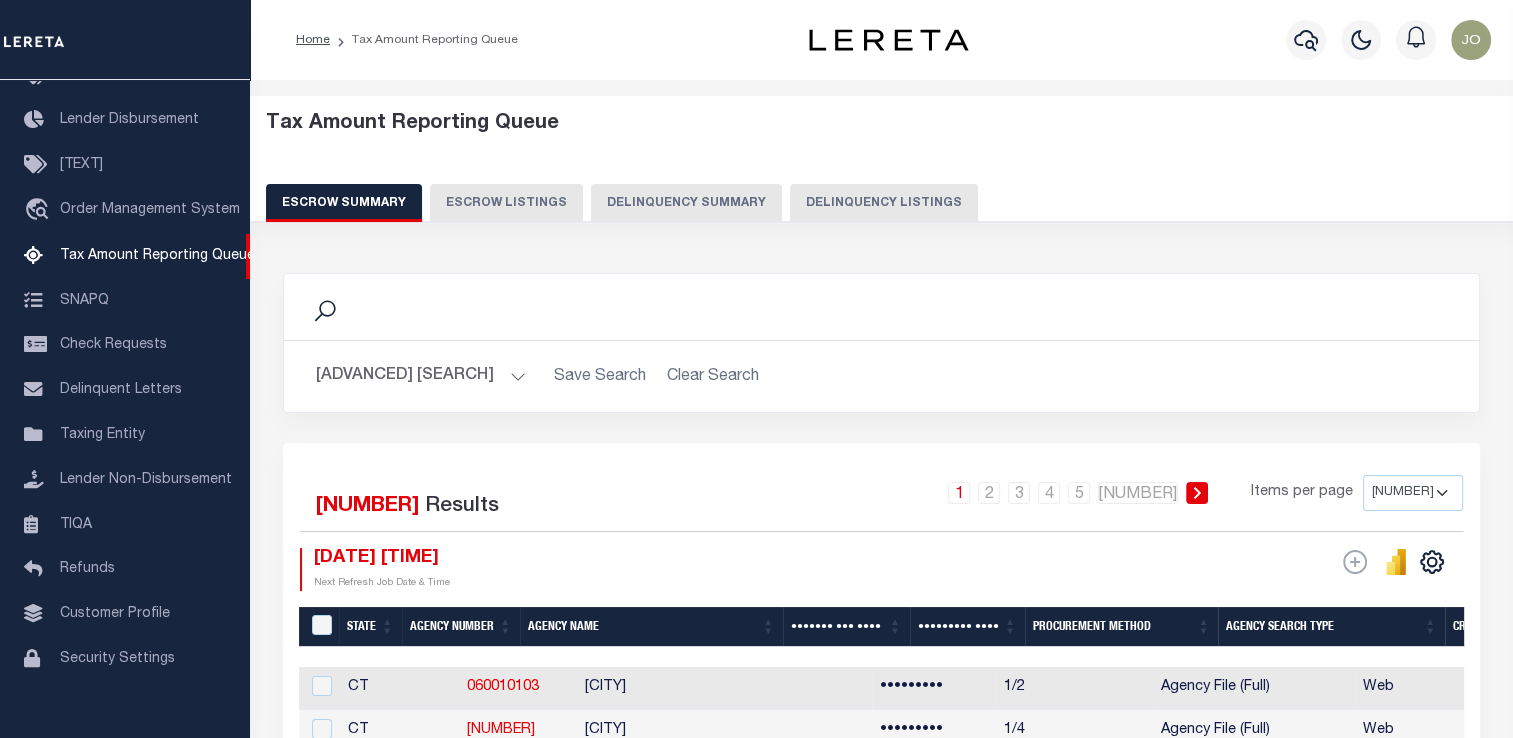 click on "Delinquency Summary" at bounding box center [686, 203] 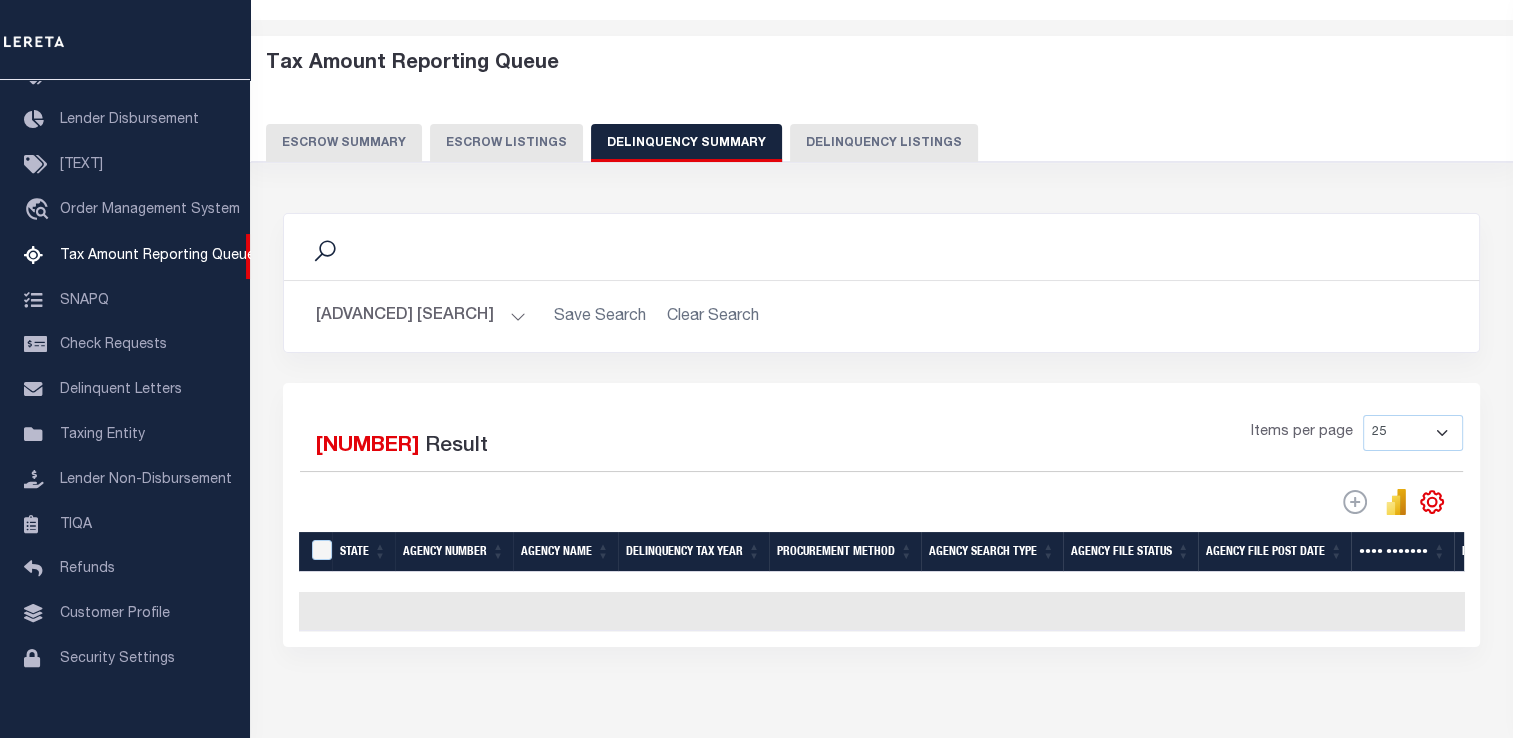 scroll, scrollTop: 61, scrollLeft: 0, axis: vertical 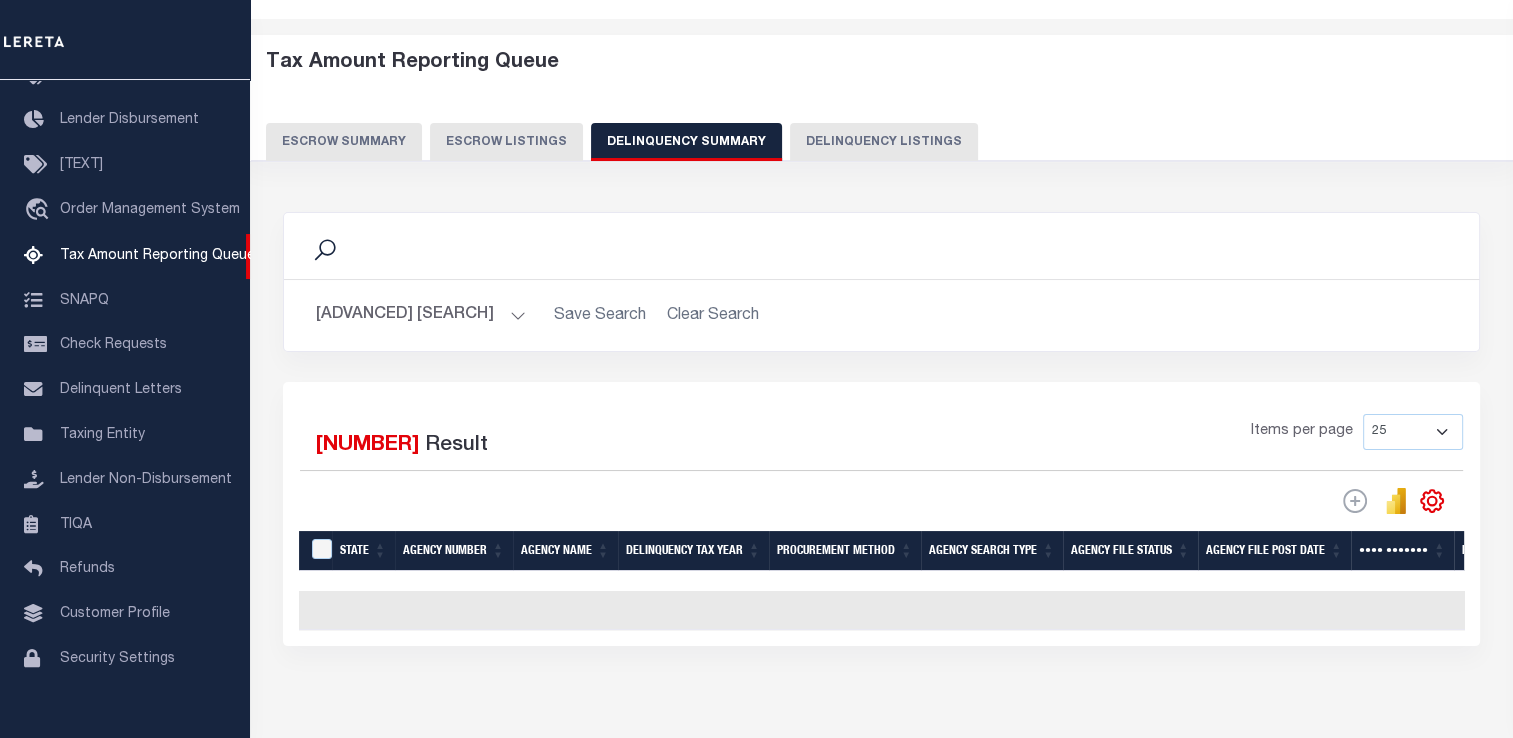 click on "[ADVANCED] [SEARCH]" at bounding box center [421, 315] 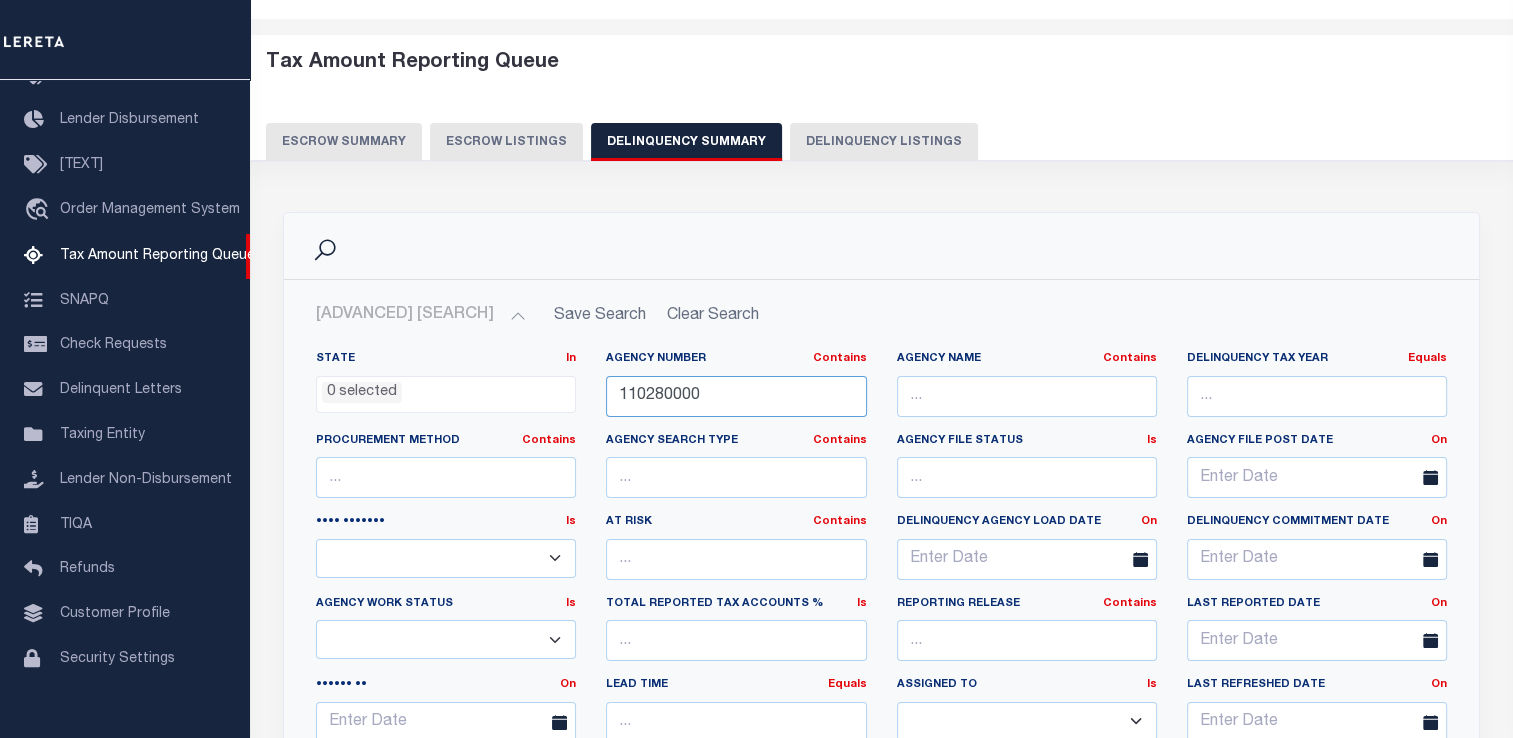 click on "110280000" at bounding box center [736, 396] 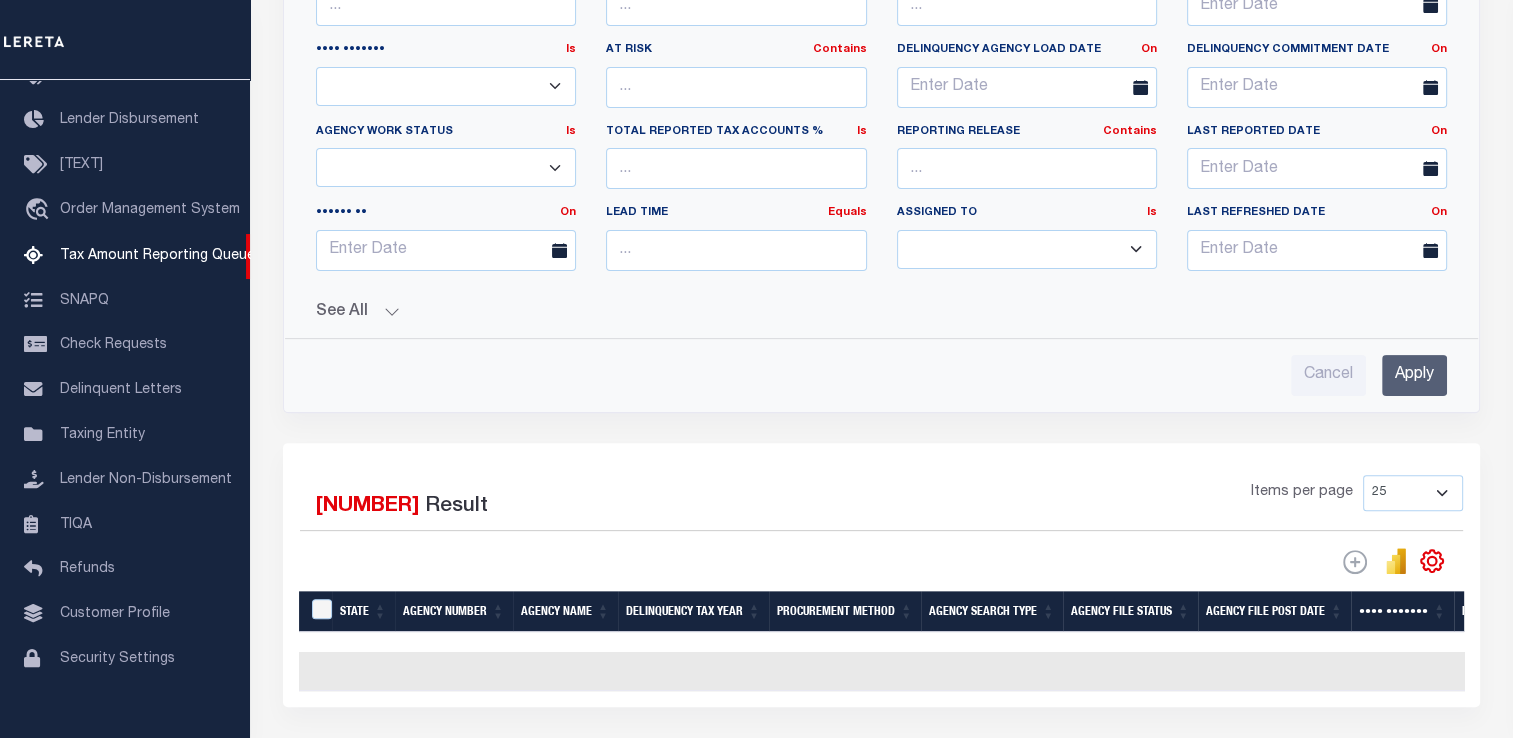 scroll, scrollTop: 537, scrollLeft: 0, axis: vertical 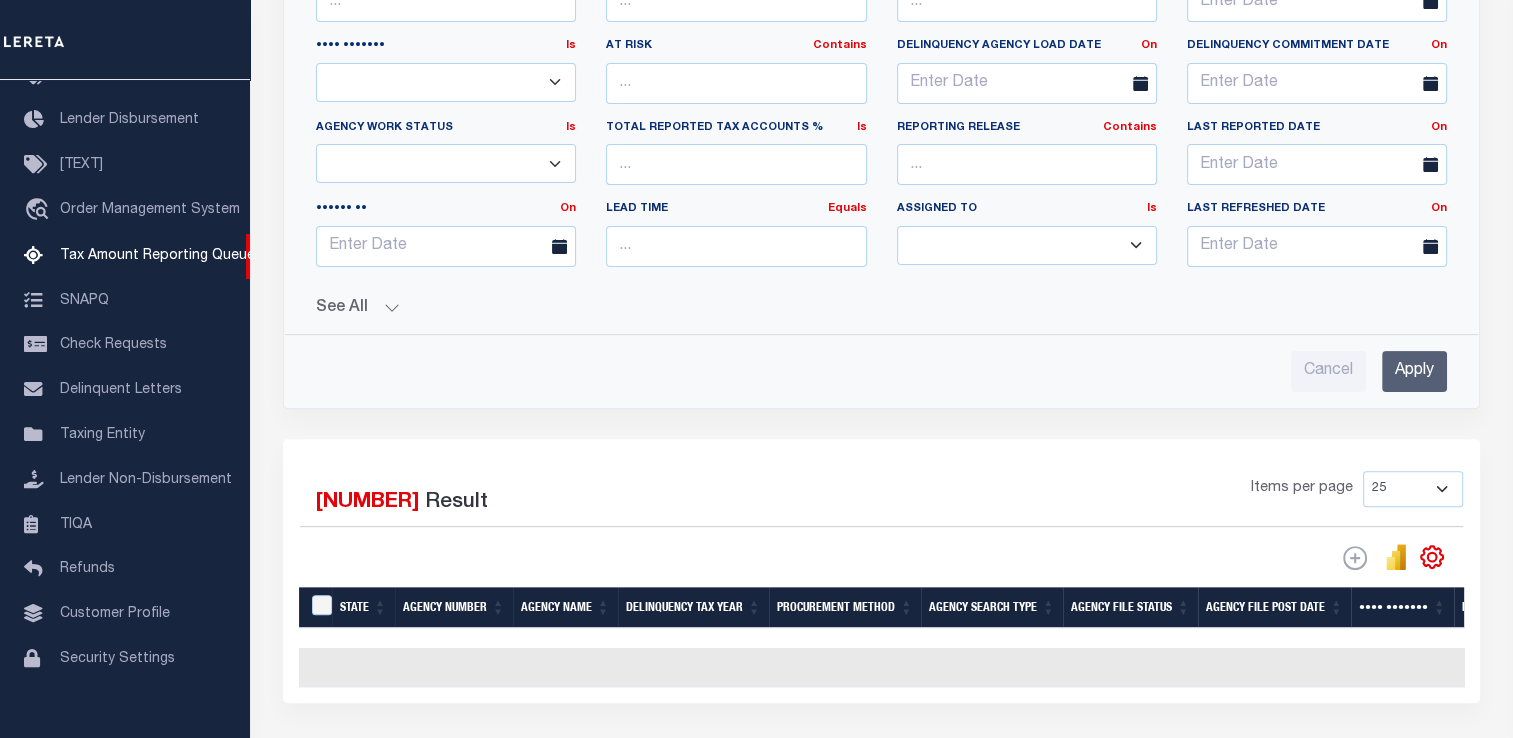 click on "See All" at bounding box center [881, 308] 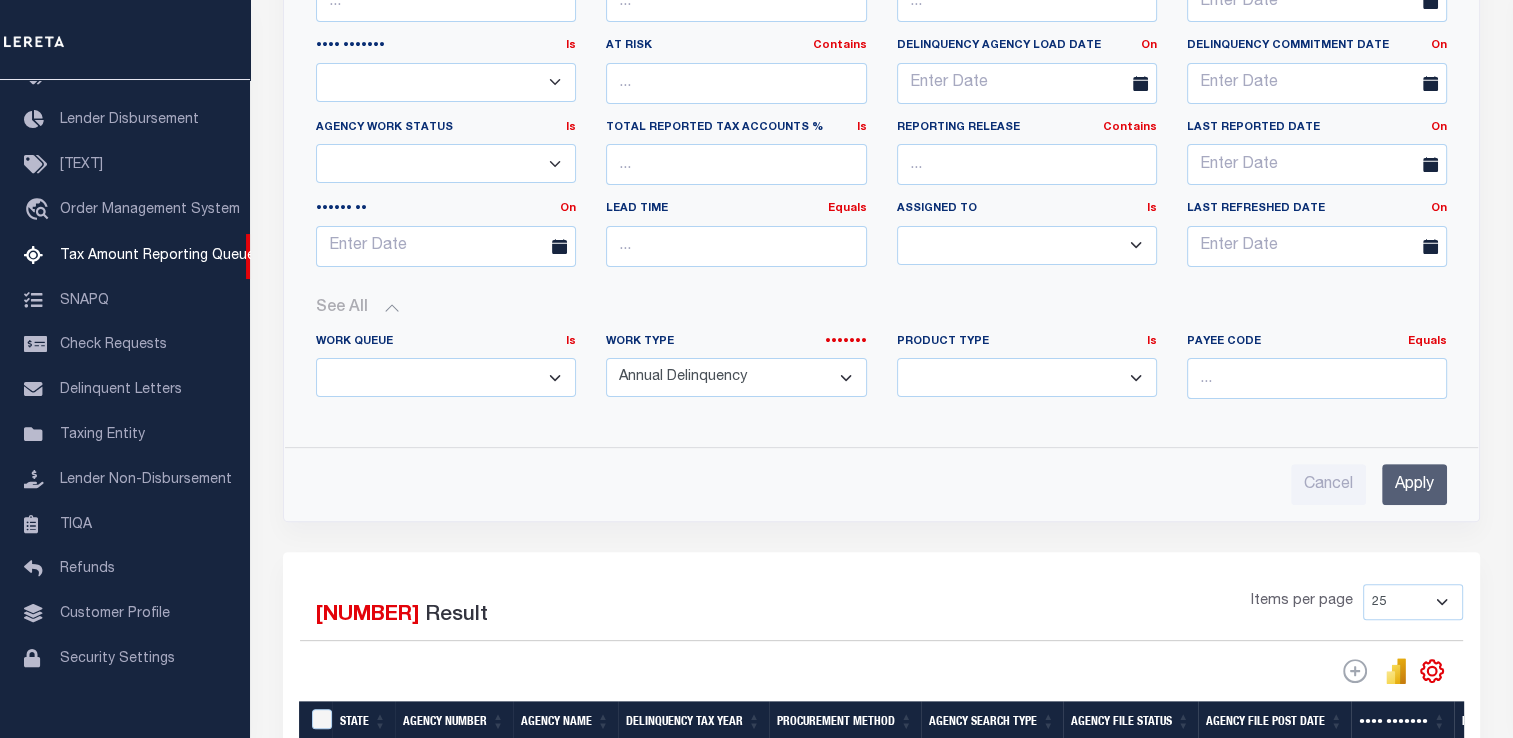 click on "Apply" at bounding box center [1414, 484] 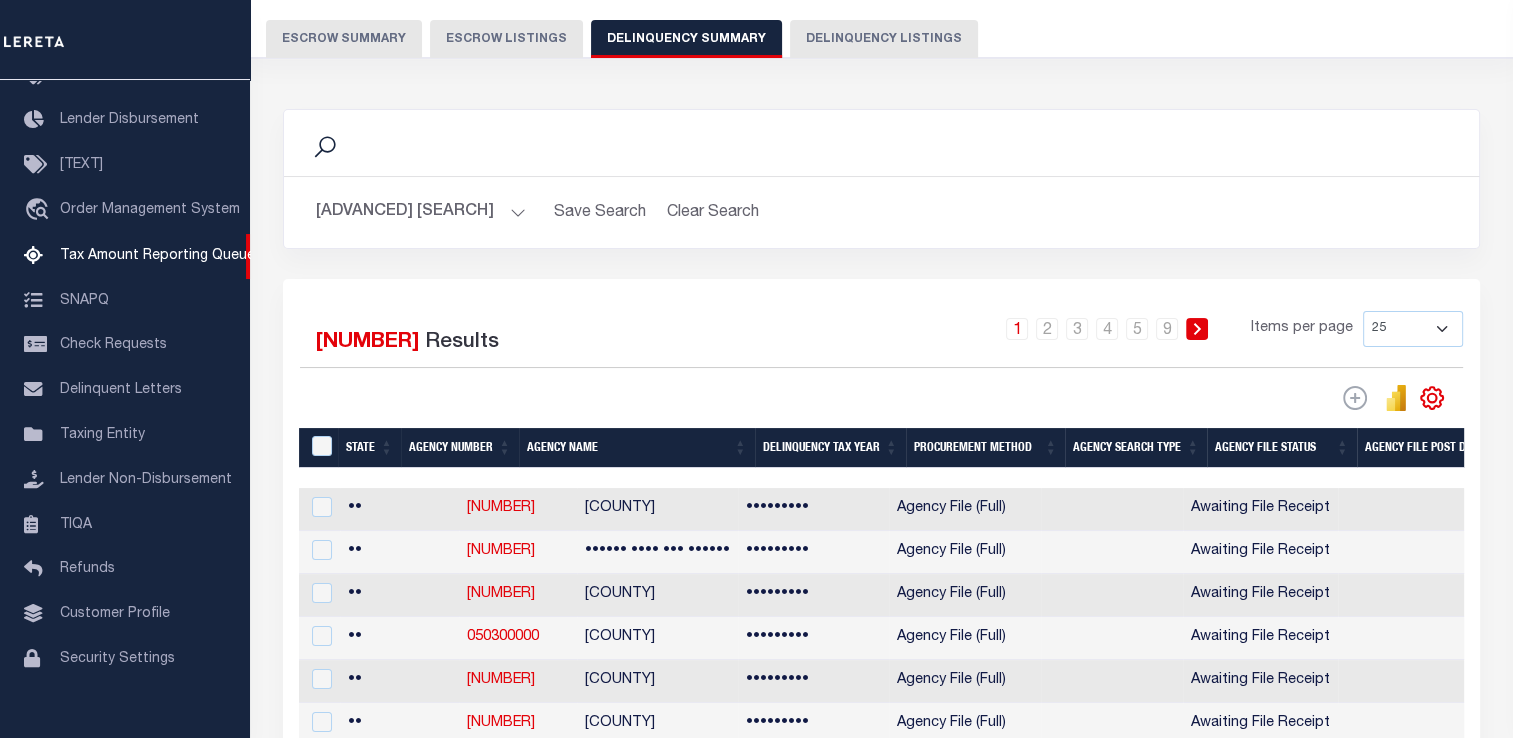 scroll, scrollTop: 390, scrollLeft: 0, axis: vertical 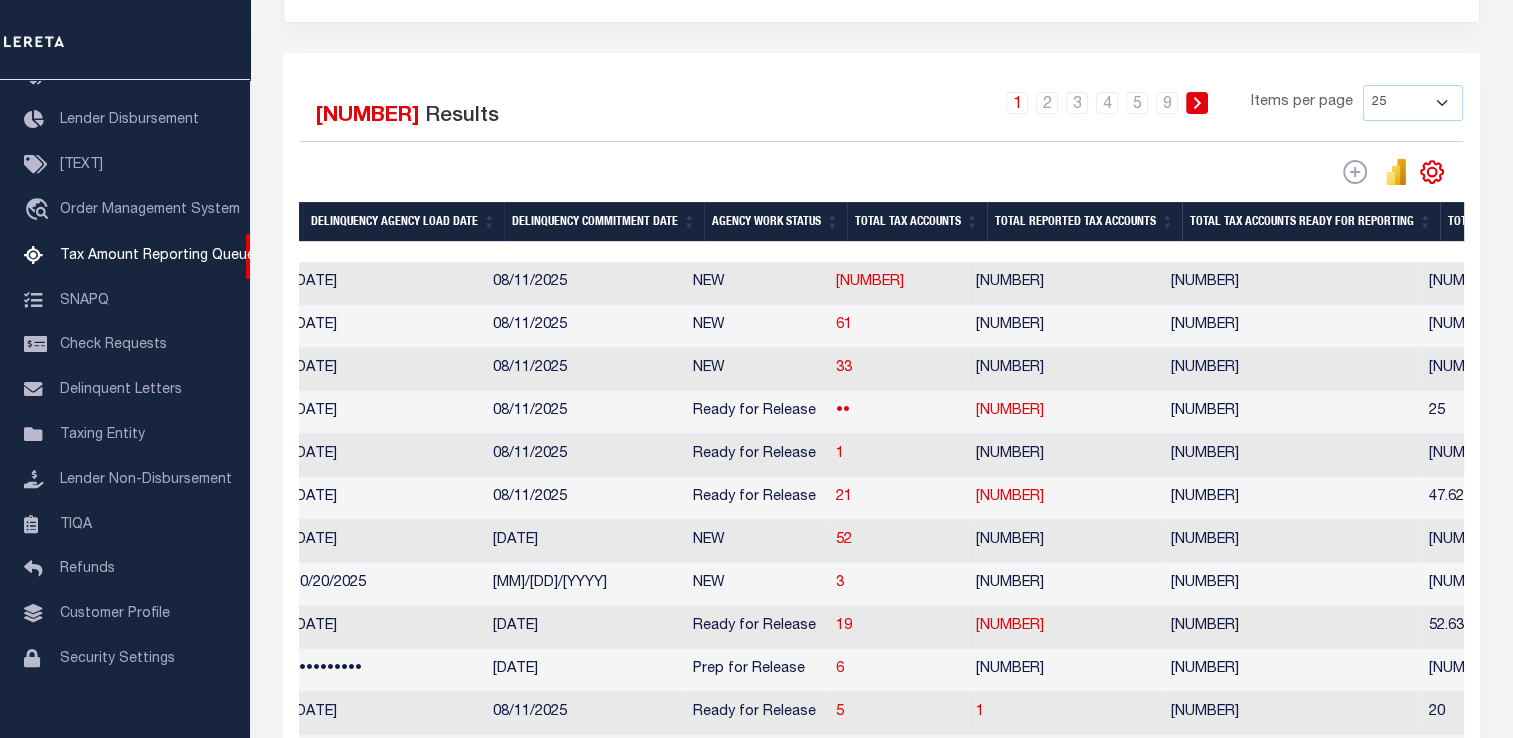 click on "08/11/2025" at bounding box center (585, 283) 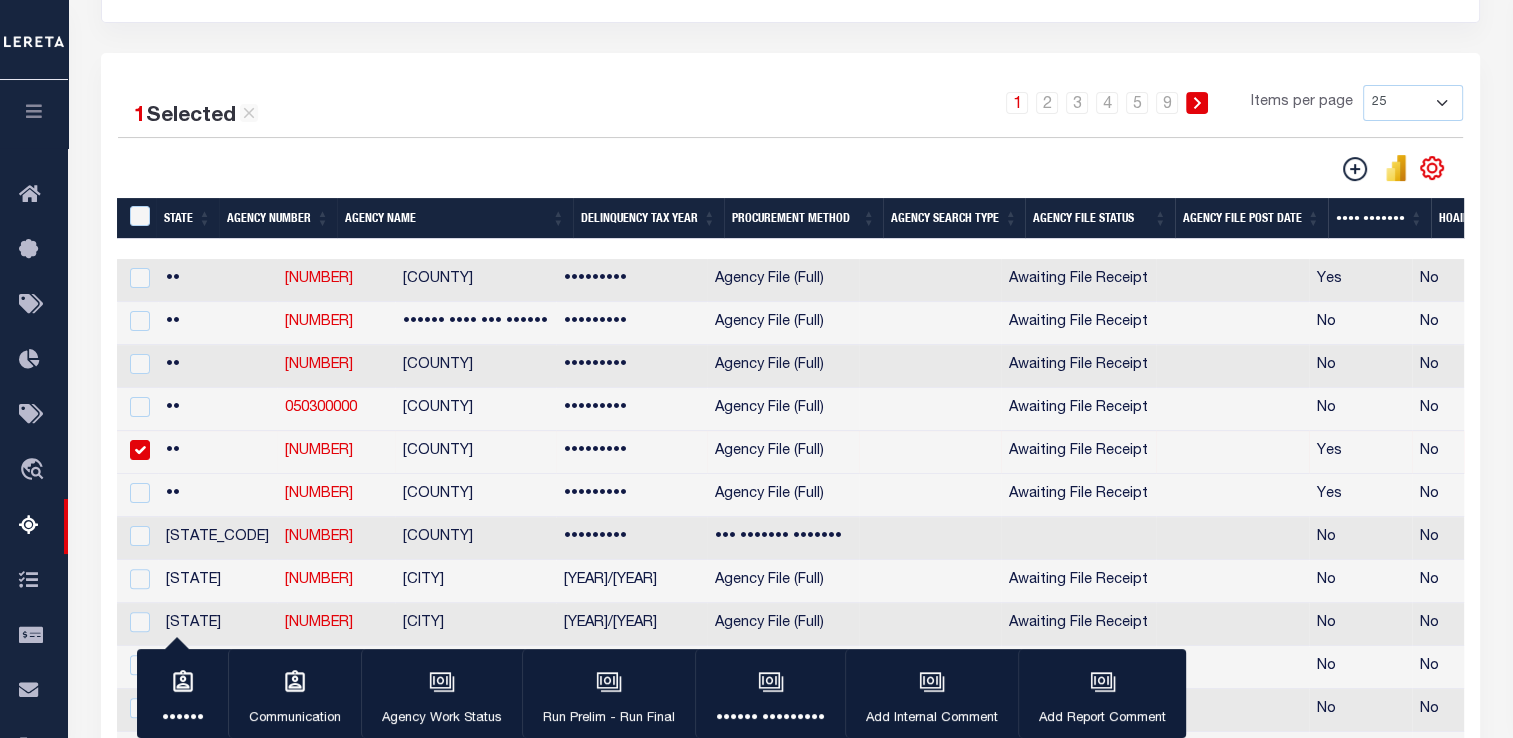 drag, startPoint x: 310, startPoint y: 455, endPoint x: 229, endPoint y: 450, distance: 81.154175 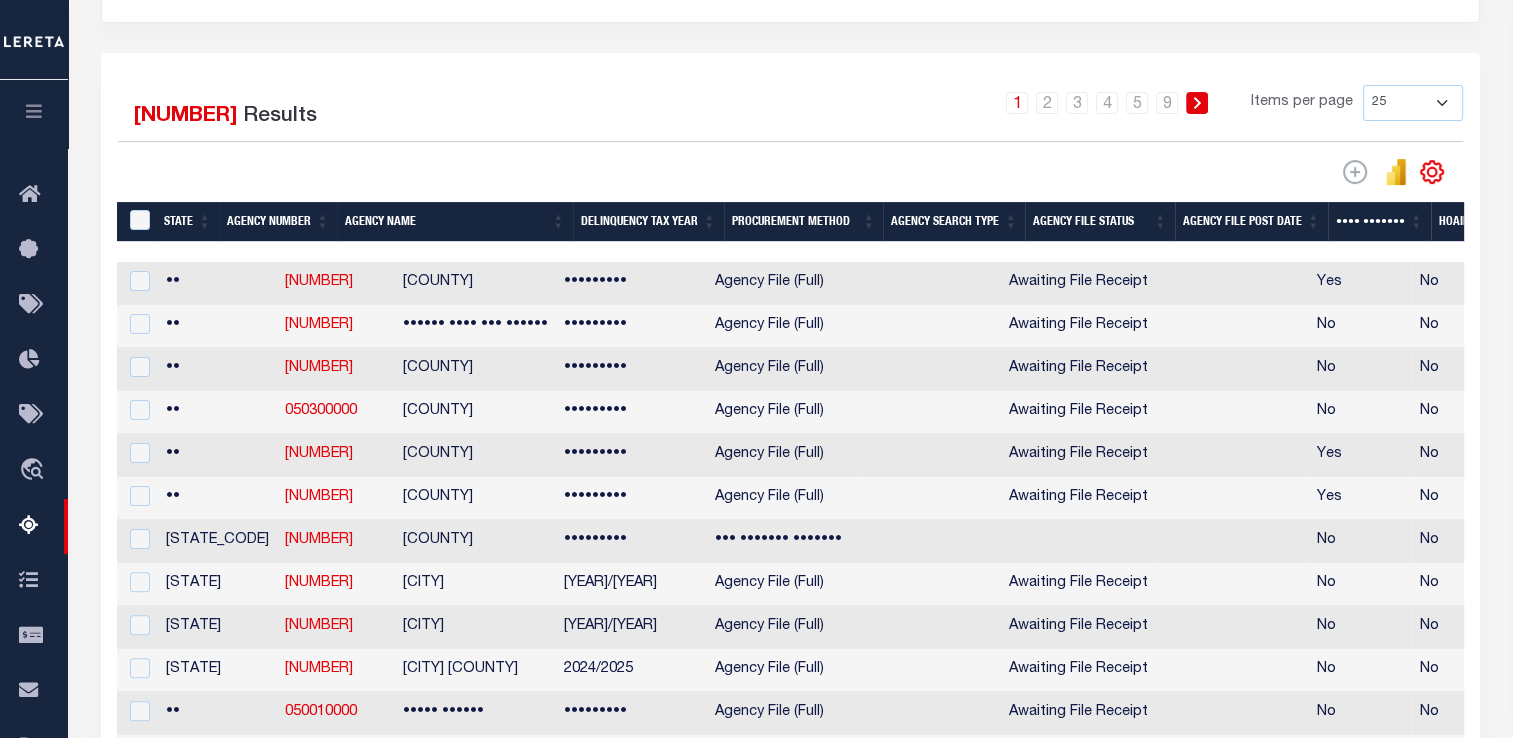copy on "[NUMBER]" 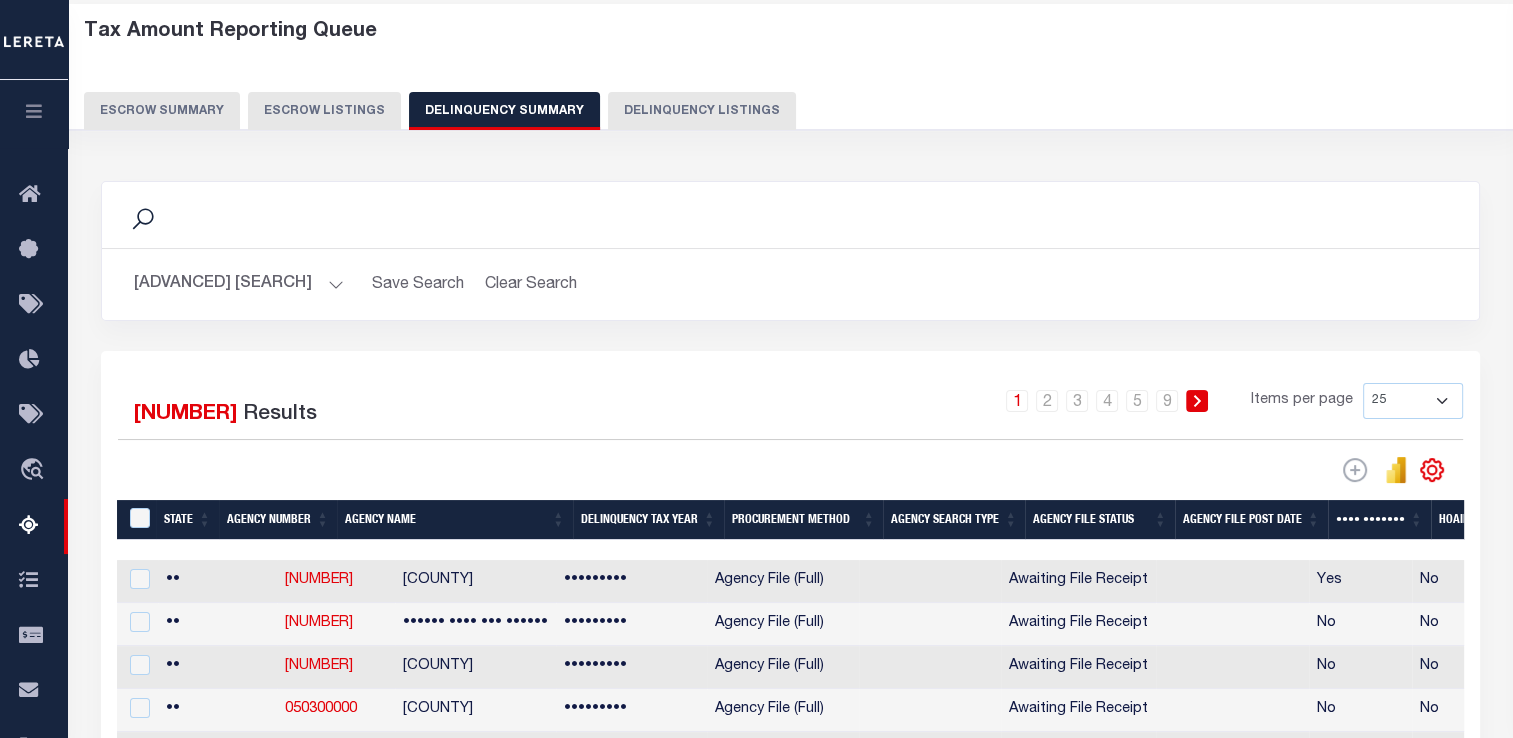 click on "[ADVANCED] [SEARCH]" at bounding box center (239, 284) 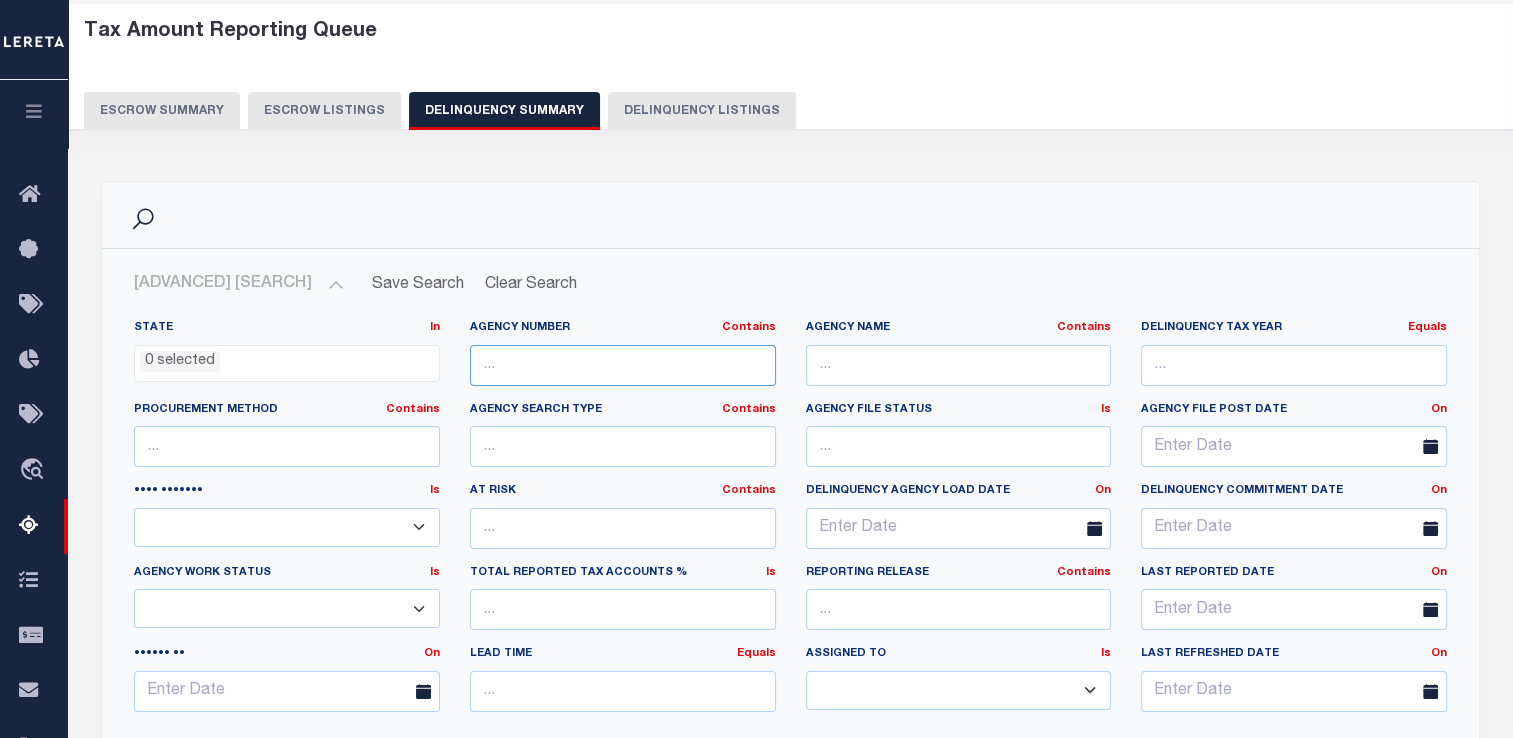 click at bounding box center (623, 365) 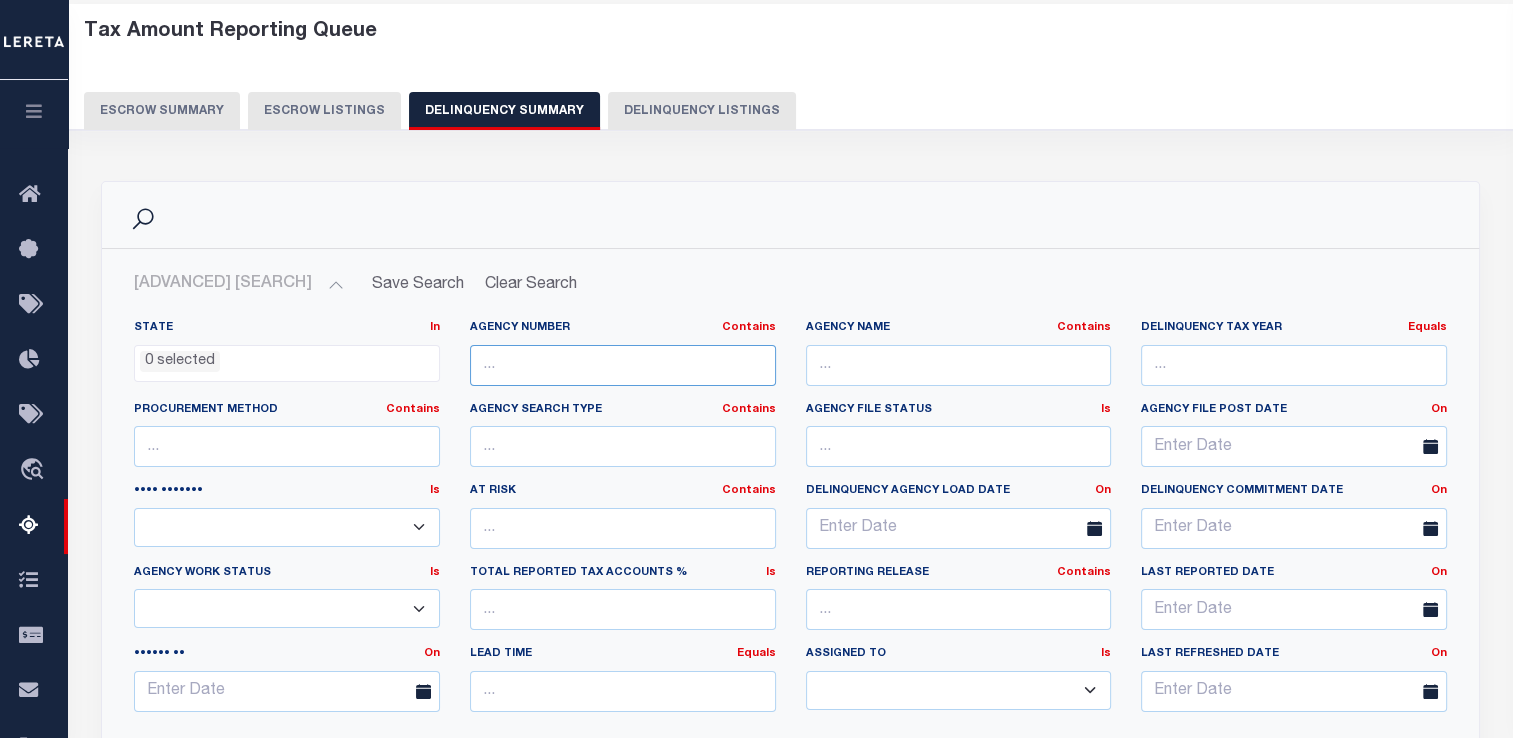 paste on "[NUMBER]" 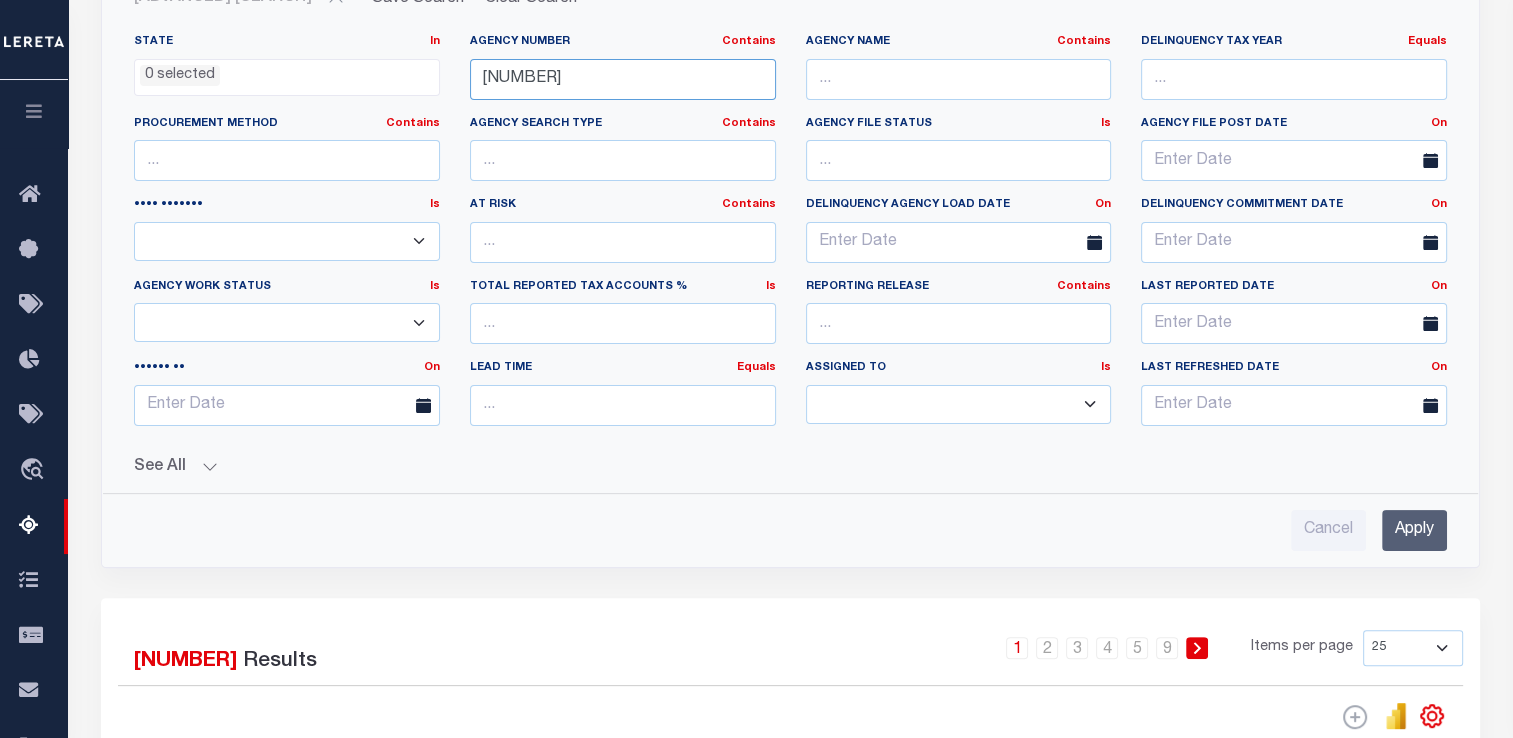 type on "[NUMBER]" 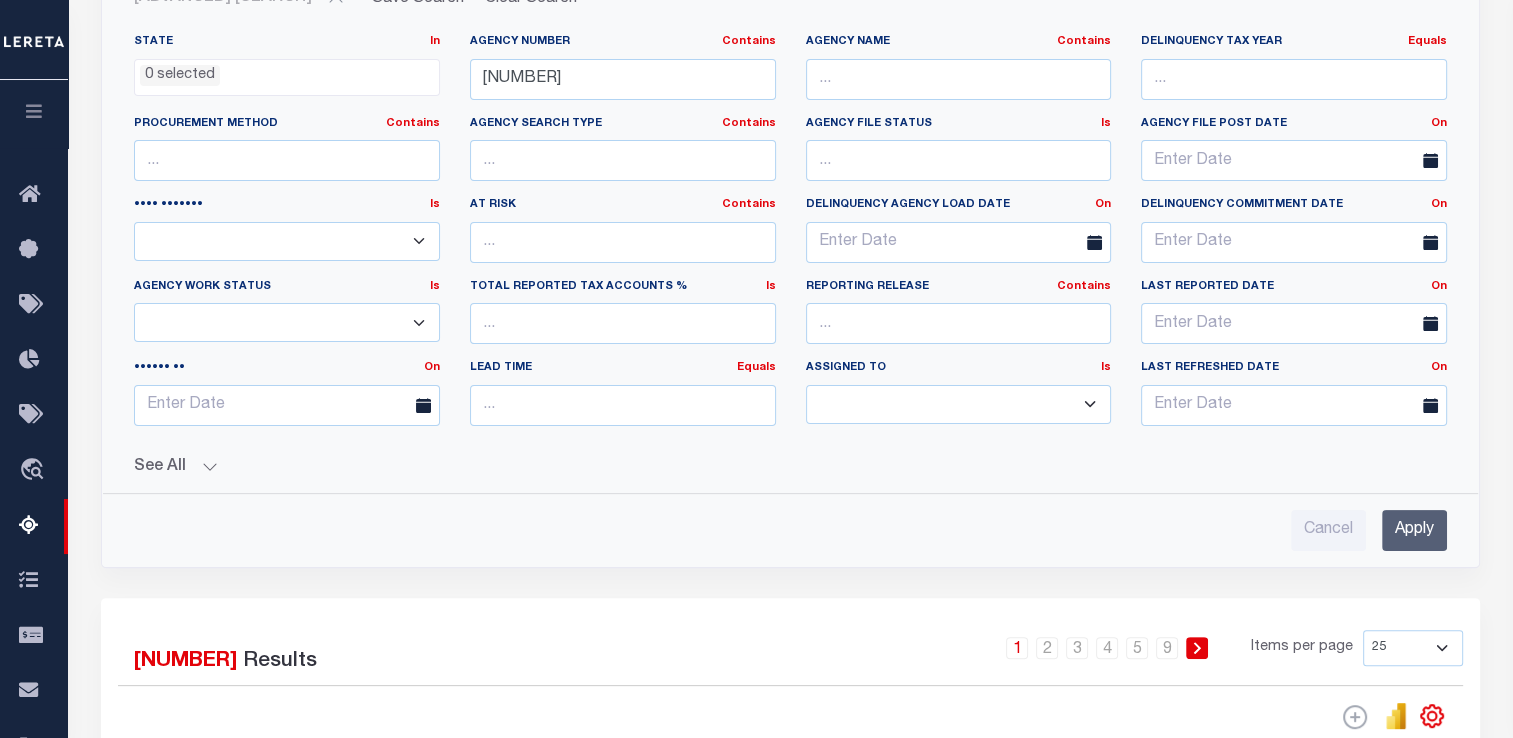 click on "Apply" at bounding box center (1414, 530) 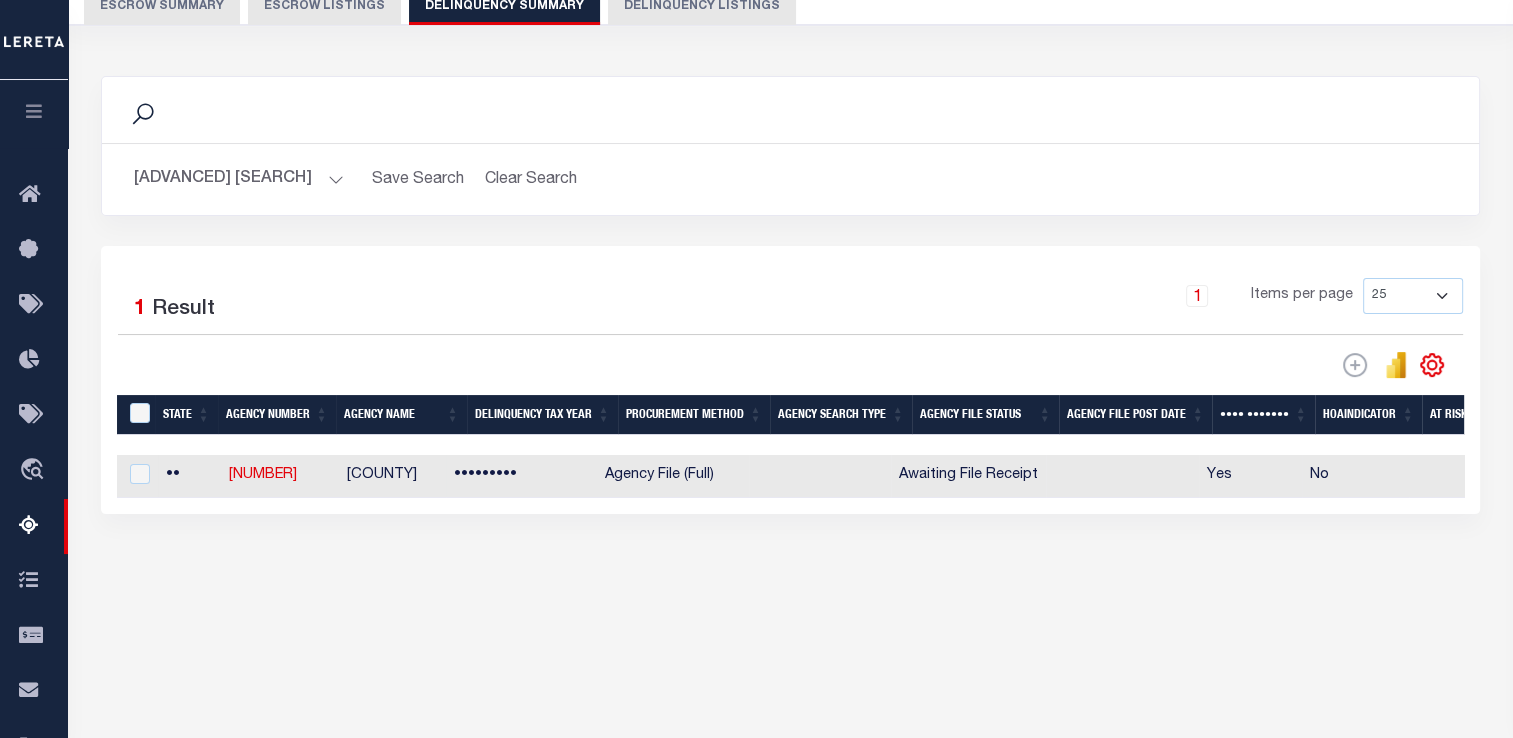 click on "•••••••••" at bounding box center [521, 476] 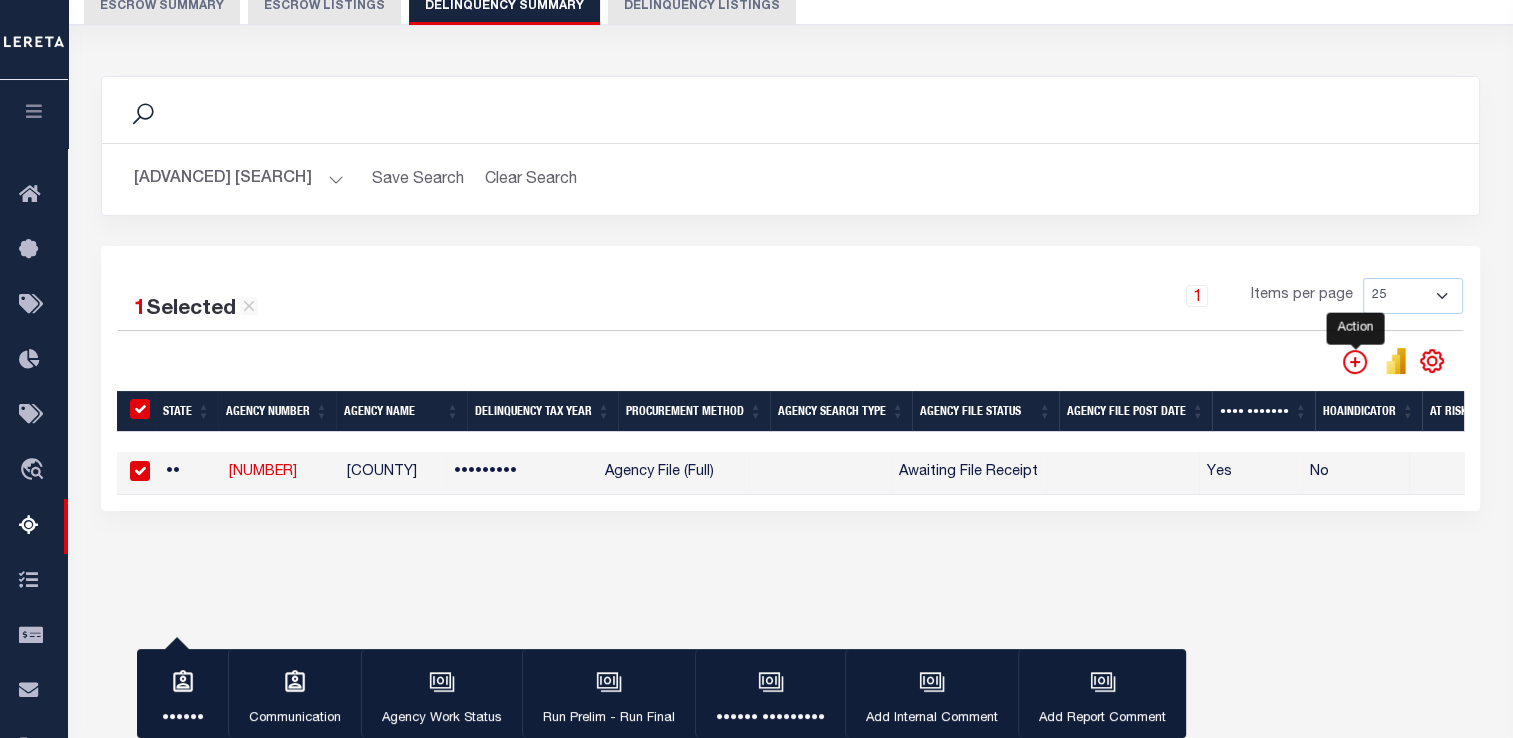 click at bounding box center [1355, 362] 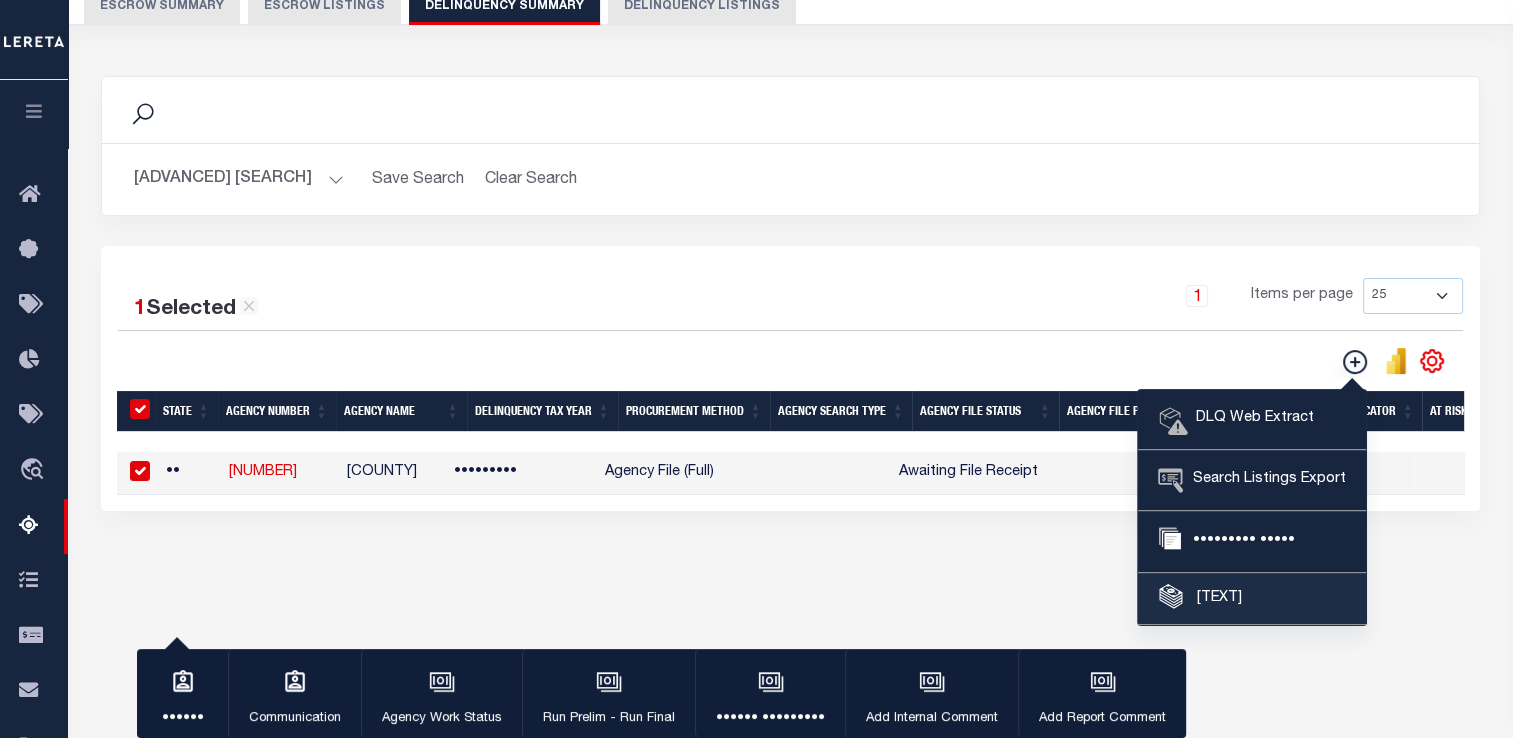 click on "[TEXT]" at bounding box center (1251, 419) 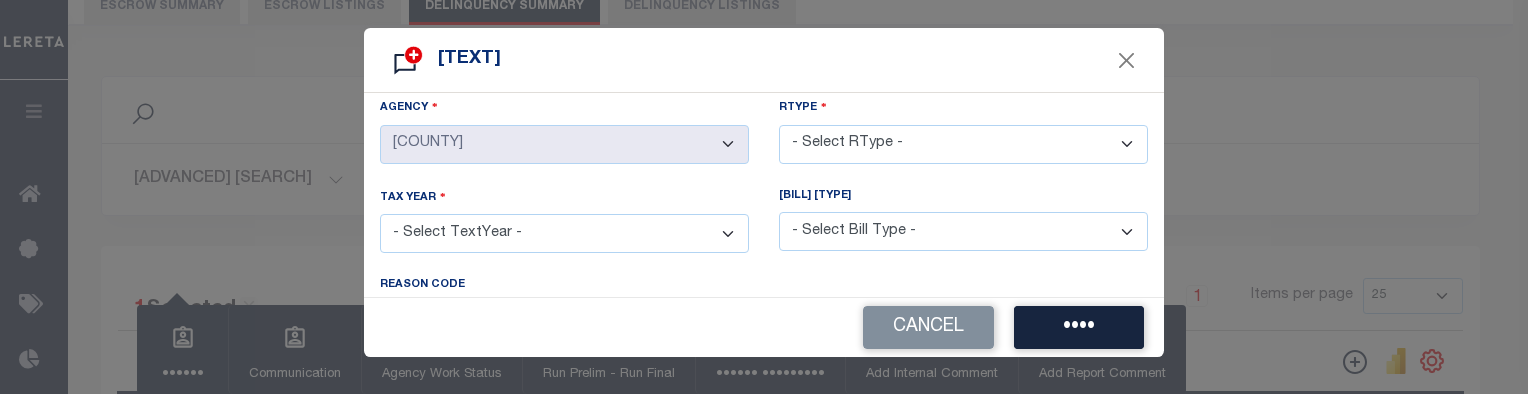 click on "- Select RType -
[FRACTION]
[FRACTION]
[FRACTION]
[FRACTION]
[FRACTION]
[FRACTION]
[FRACTION]
[FRACTION]
[FRACTION]
[FRACTION]" at bounding box center [963, 144] 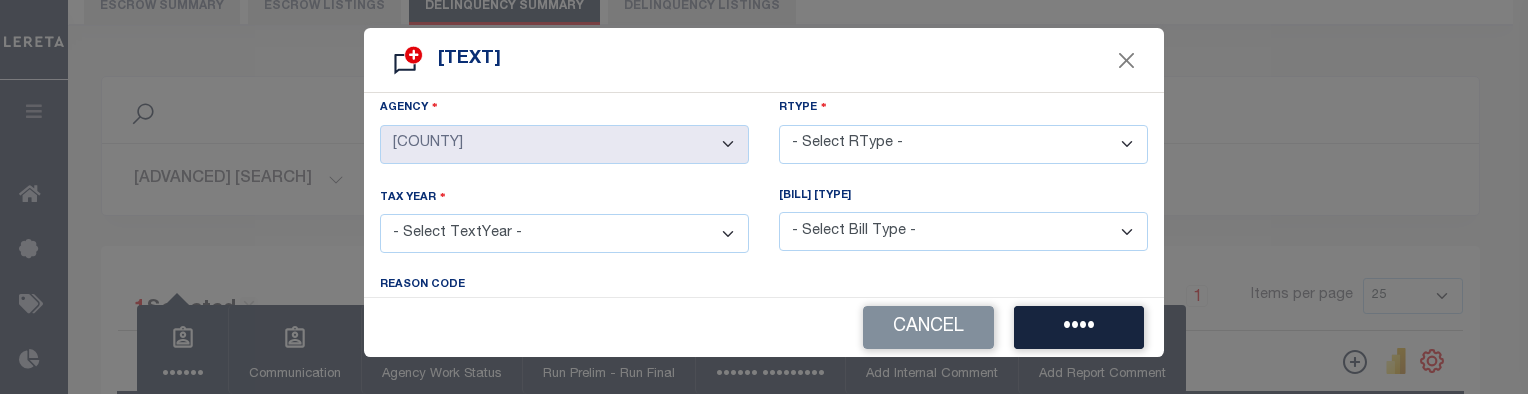 select on "1/1" 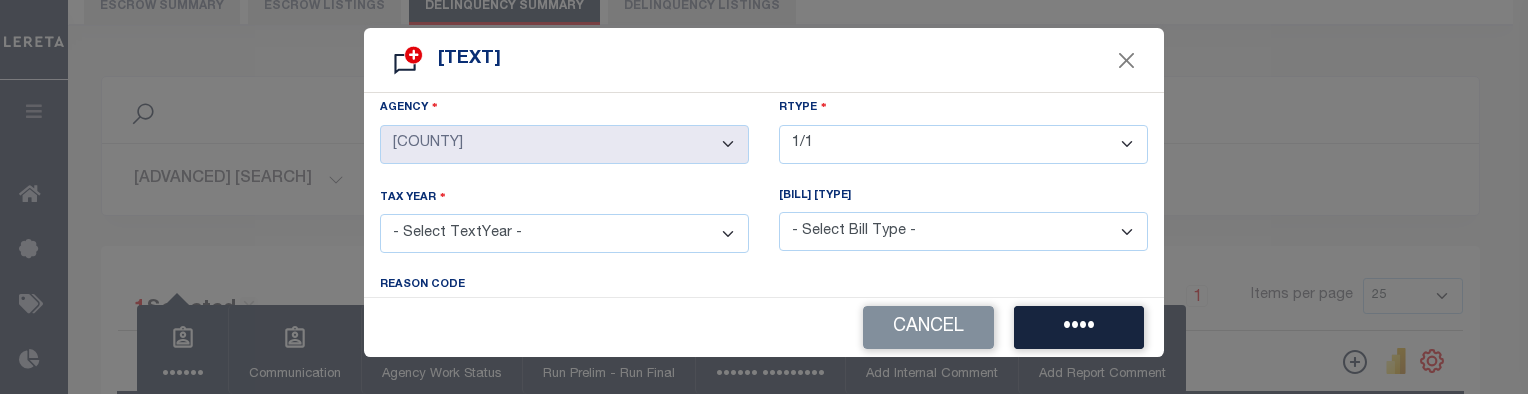 click on "- Select RType -
[FRACTION]
[FRACTION]
[FRACTION]
[FRACTION]
[FRACTION]
[FRACTION]
[FRACTION]
[FRACTION]
[FRACTION]
[FRACTION]" at bounding box center [963, 144] 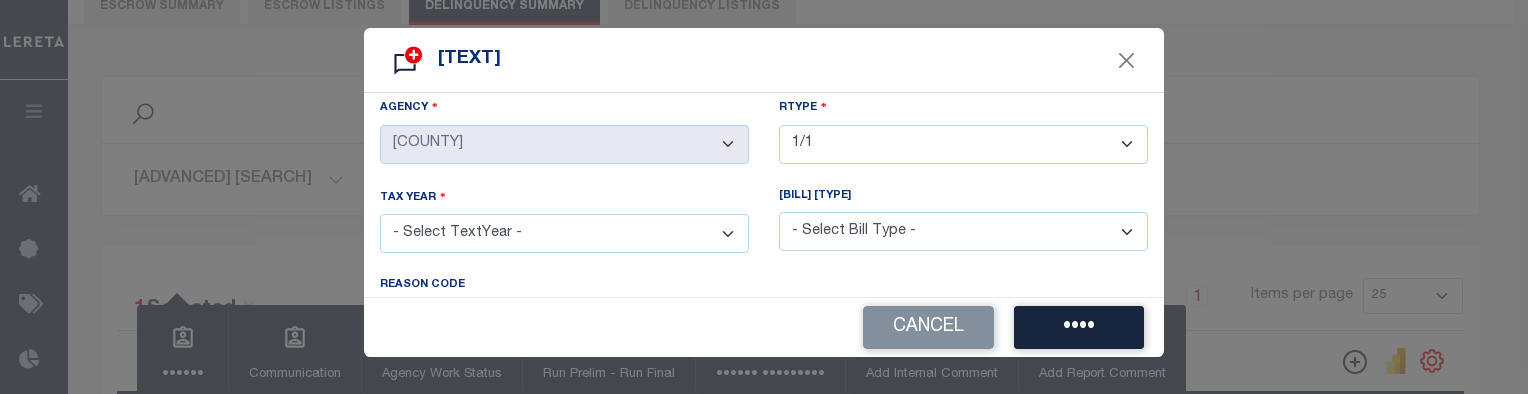 click on "- Select TextYear -
[YEAR]
[YEAR]
[YEAR]
[YEAR]
[YEAR]
[YEAR]
[YEAR]
[YEAR]
[YEAR]
[YEAR]
[YEAR]
[YEAR]
[YEAR]
[YEAR]
[YEAR]
[YEAR]
[YEAR]
[YEAR]
[YEAR]
[YEAR]
[YEAR]
[YEAR]
[YEAR]
[YEAR]
[YEAR]
[YEAR]
[YEAR]
[YEAR]
[YEAR]
[YEAR]
[YEAR]
[YEAR]
[YEAR]
[YEAR]
[YEAR]" at bounding box center [564, 233] 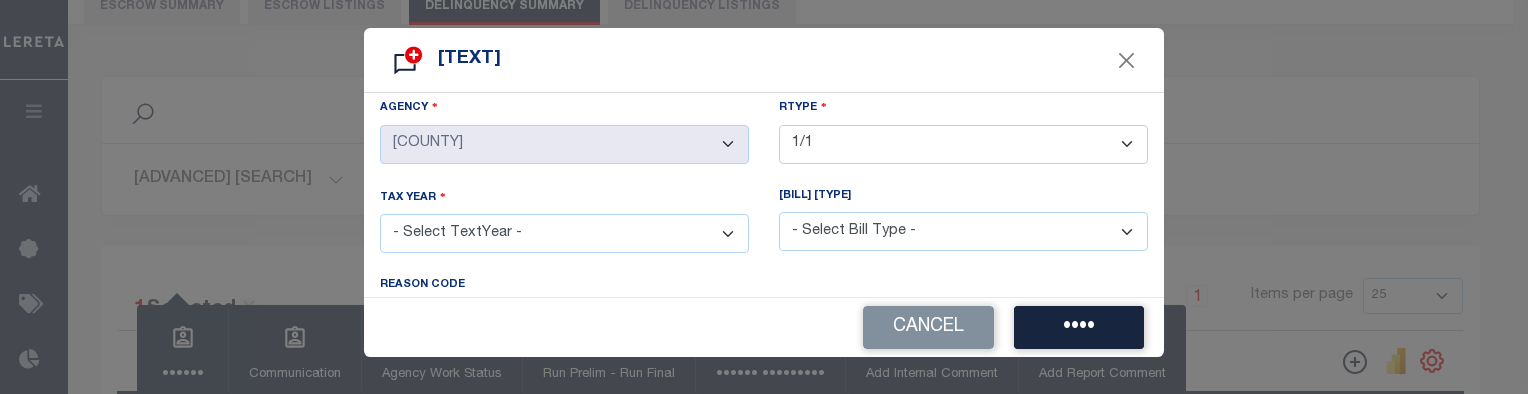 select on "[YEAR]" 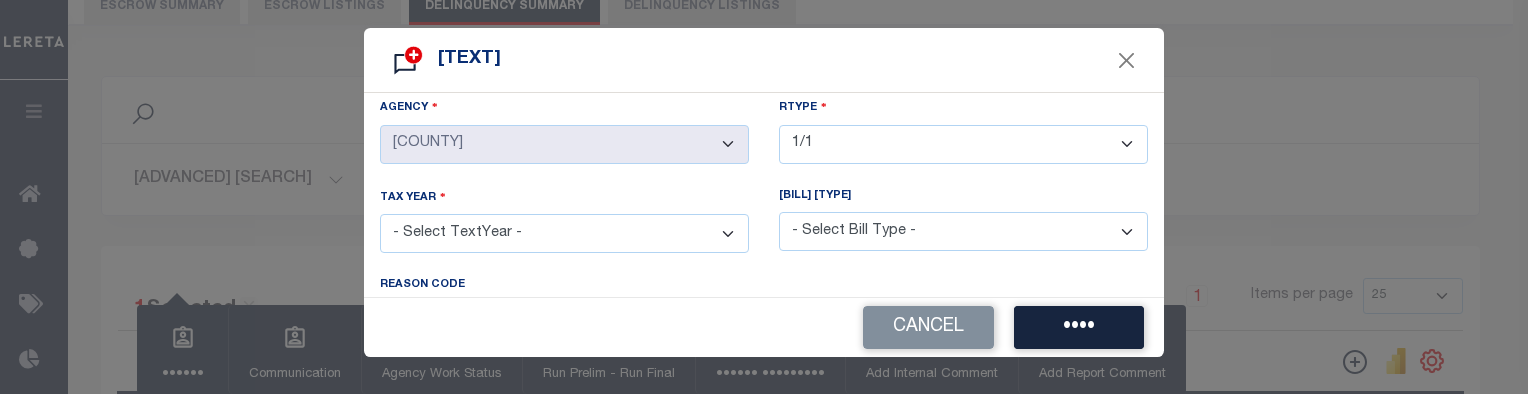 click on "- Select Bill Type -
Regular
Delinquent
Supplemental
Corrected/Adjusted Bill - Re-Report
Corrected/Adjusted Bill - Balance Due" at bounding box center [963, 231] 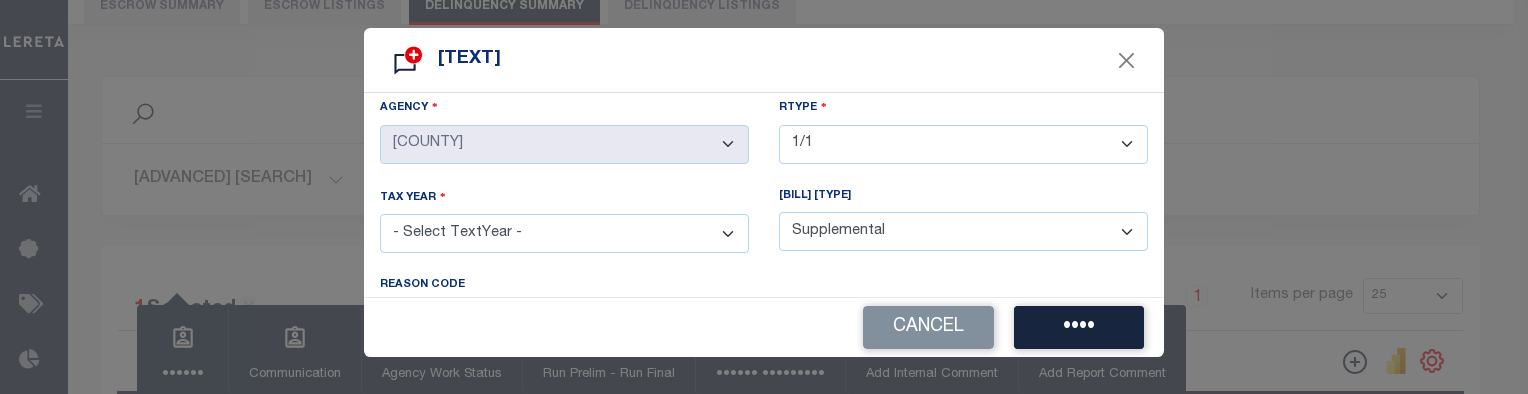 click on "- Select Bill Type -
Regular
Delinquent
Supplemental
Corrected/Adjusted Bill - Re-Report
Corrected/Adjusted Bill - Balance Due" at bounding box center [963, 231] 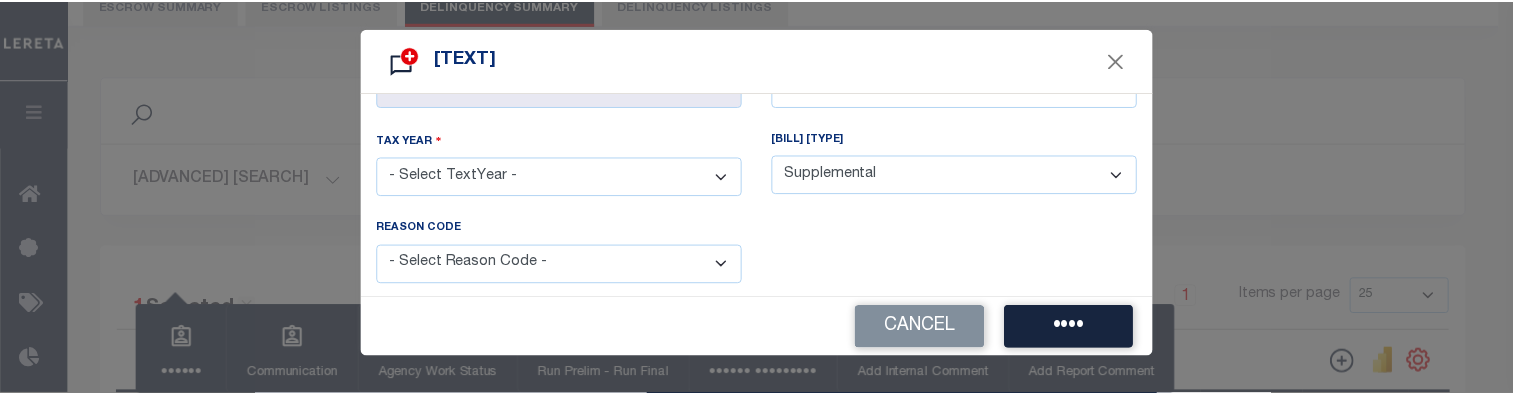 scroll, scrollTop: 104, scrollLeft: 0, axis: vertical 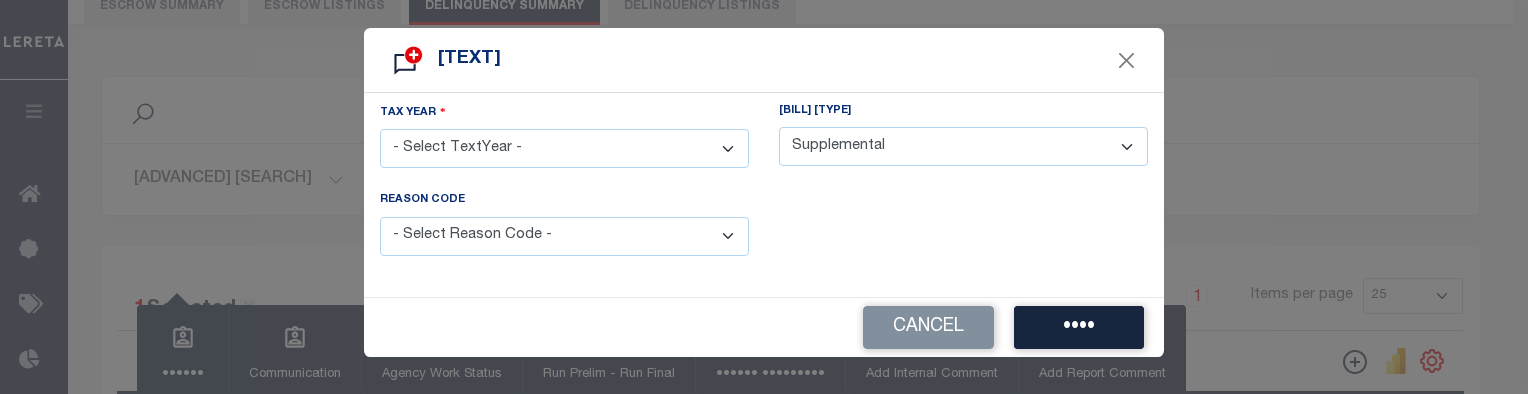 click on "- Select Bill Type -
Regular
Delinquent
Supplemental
Corrected/Adjusted Bill - Re-Report
Corrected/Adjusted Bill - Balance Due" at bounding box center [963, 146] 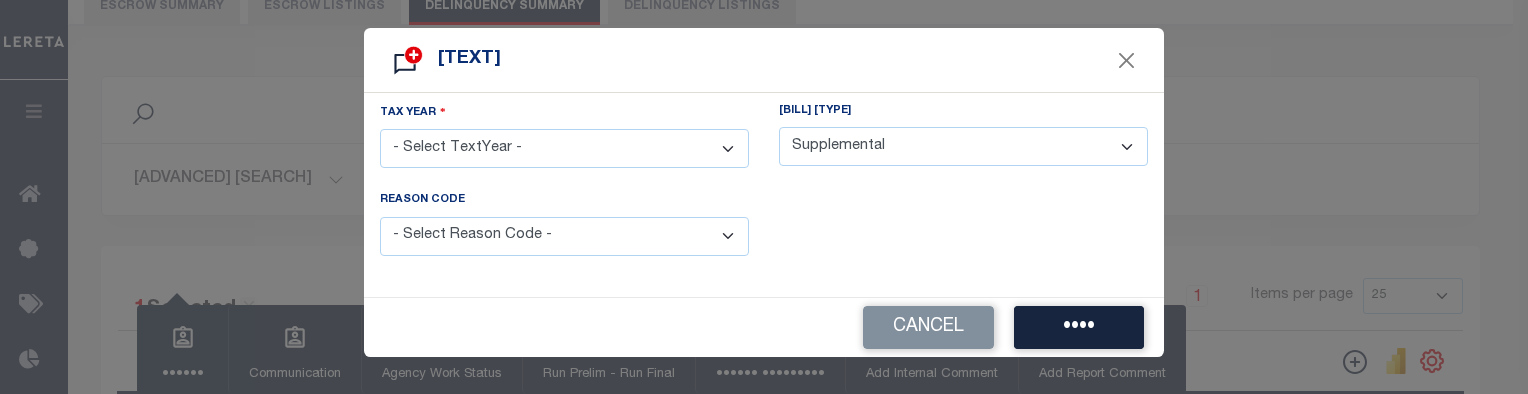 select on "1" 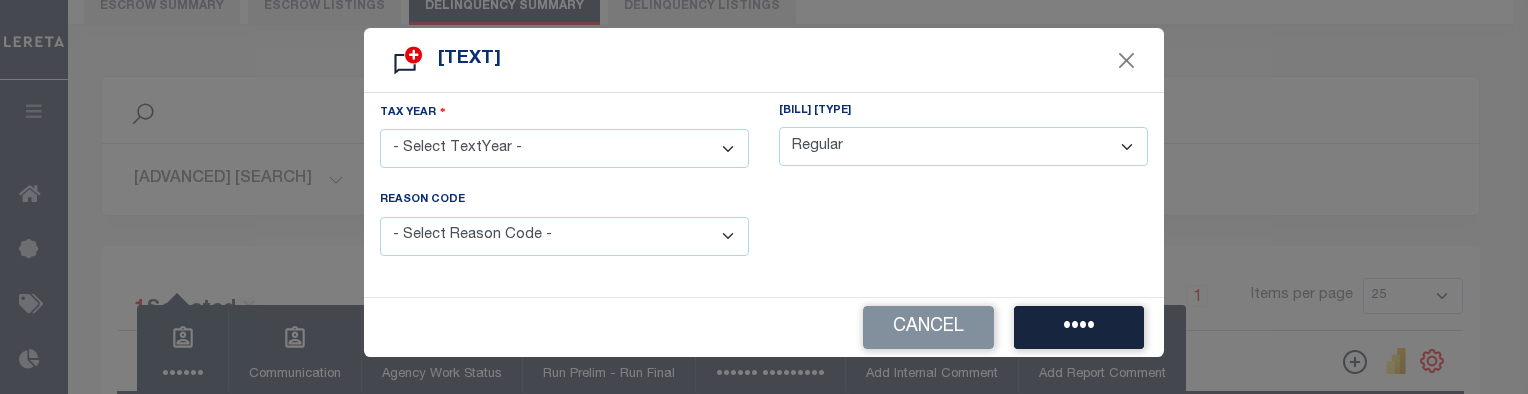 click on "- Select Bill Type -
Regular
Delinquent
Supplemental
Corrected/Adjusted Bill - Re-Report
Corrected/Adjusted Bill - Balance Due" at bounding box center (963, 146) 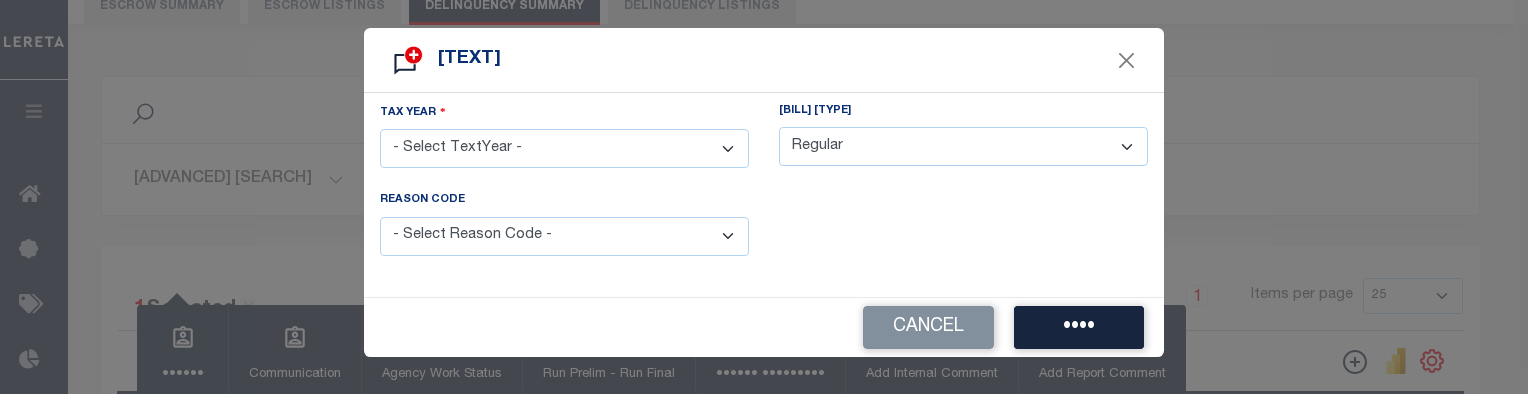click on "- Select Reason Code -
Payment Reversal
Taxable Value Change
Assessment Change
Occupancy
Tax Rate Change
Billing Change
Exemption Change
Added/Omitted Tax
Tax Correction
Data Conversion Error
Data Entry Error
Back Applied Payment" at bounding box center [564, 236] 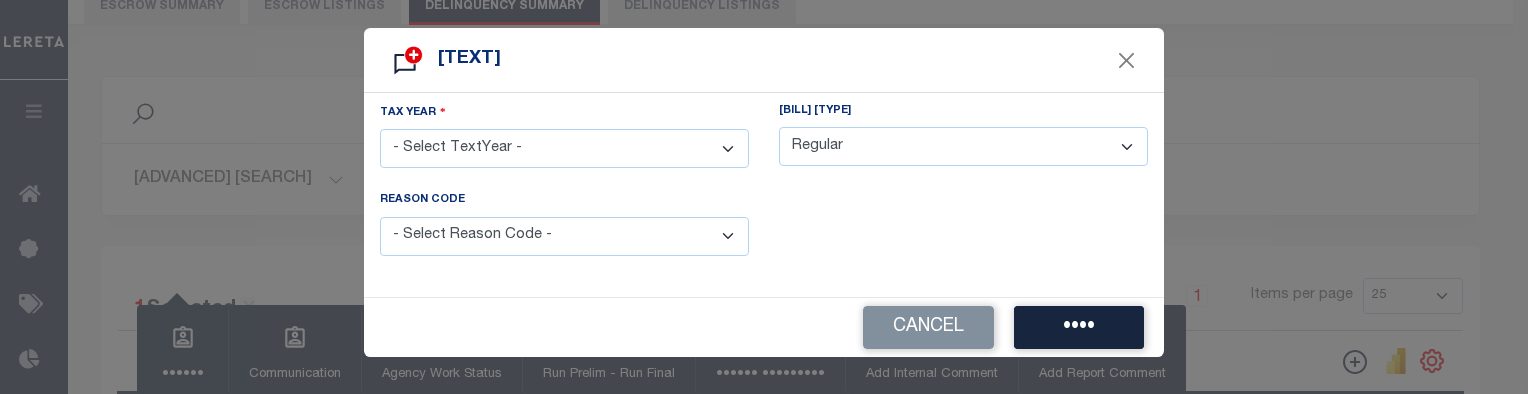 select on "1" 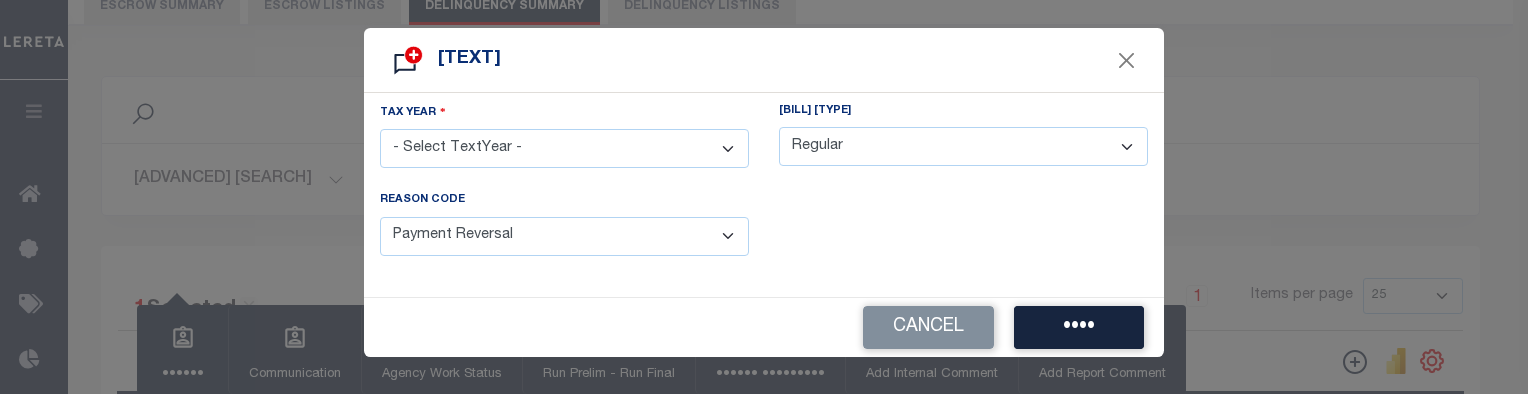 click on "- Select Reason Code -
Payment Reversal
Taxable Value Change
Assessment Change
Occupancy
Tax Rate Change
Billing Change
Exemption Change
Added/Omitted Tax
Tax Correction
Data Conversion Error
Data Entry Error
Back Applied Payment" at bounding box center [564, 236] 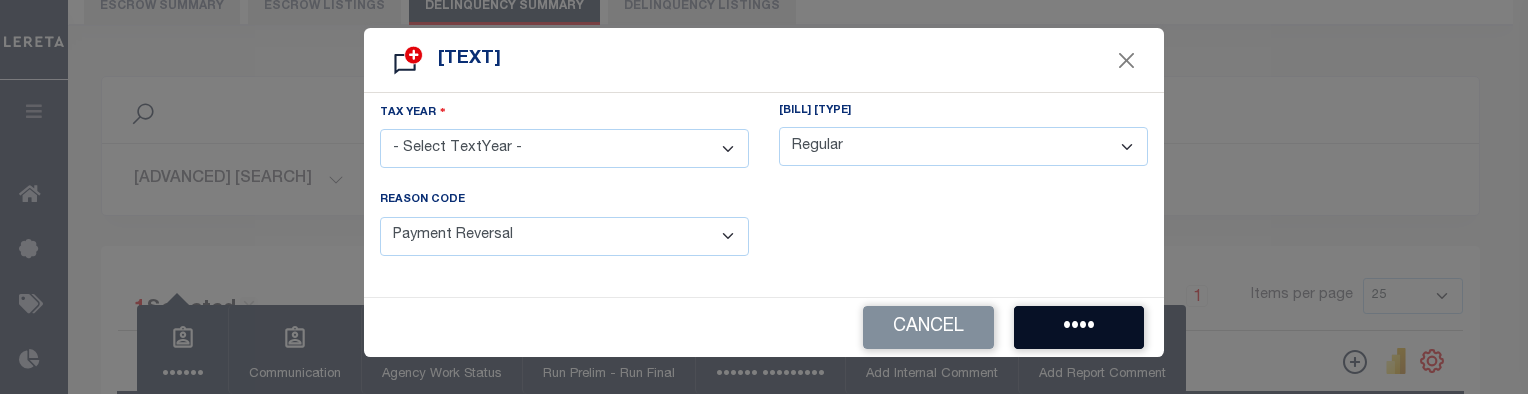 click on "••••" at bounding box center [1079, 327] 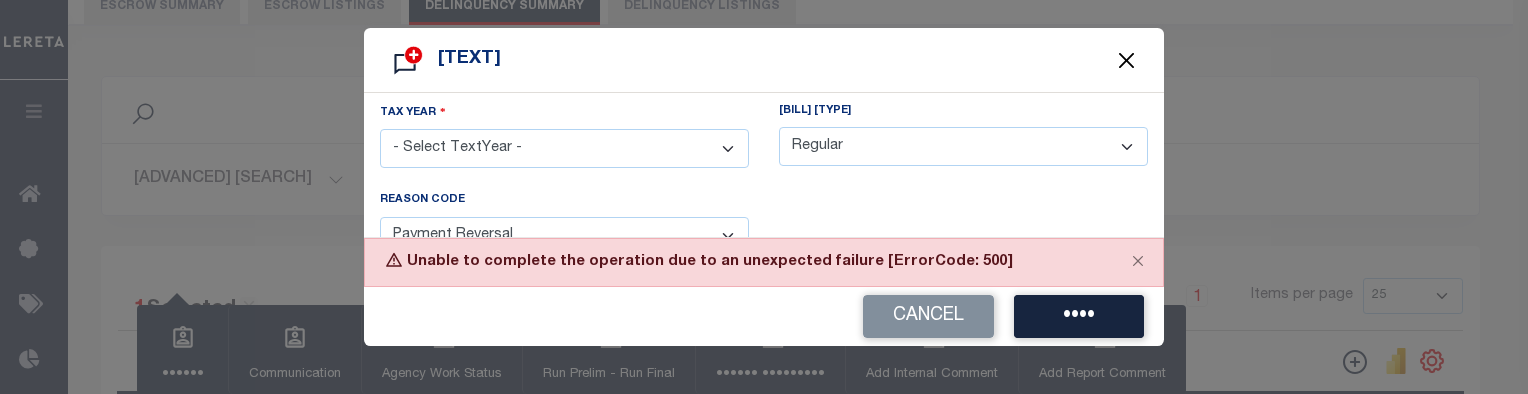 click at bounding box center (1127, 60) 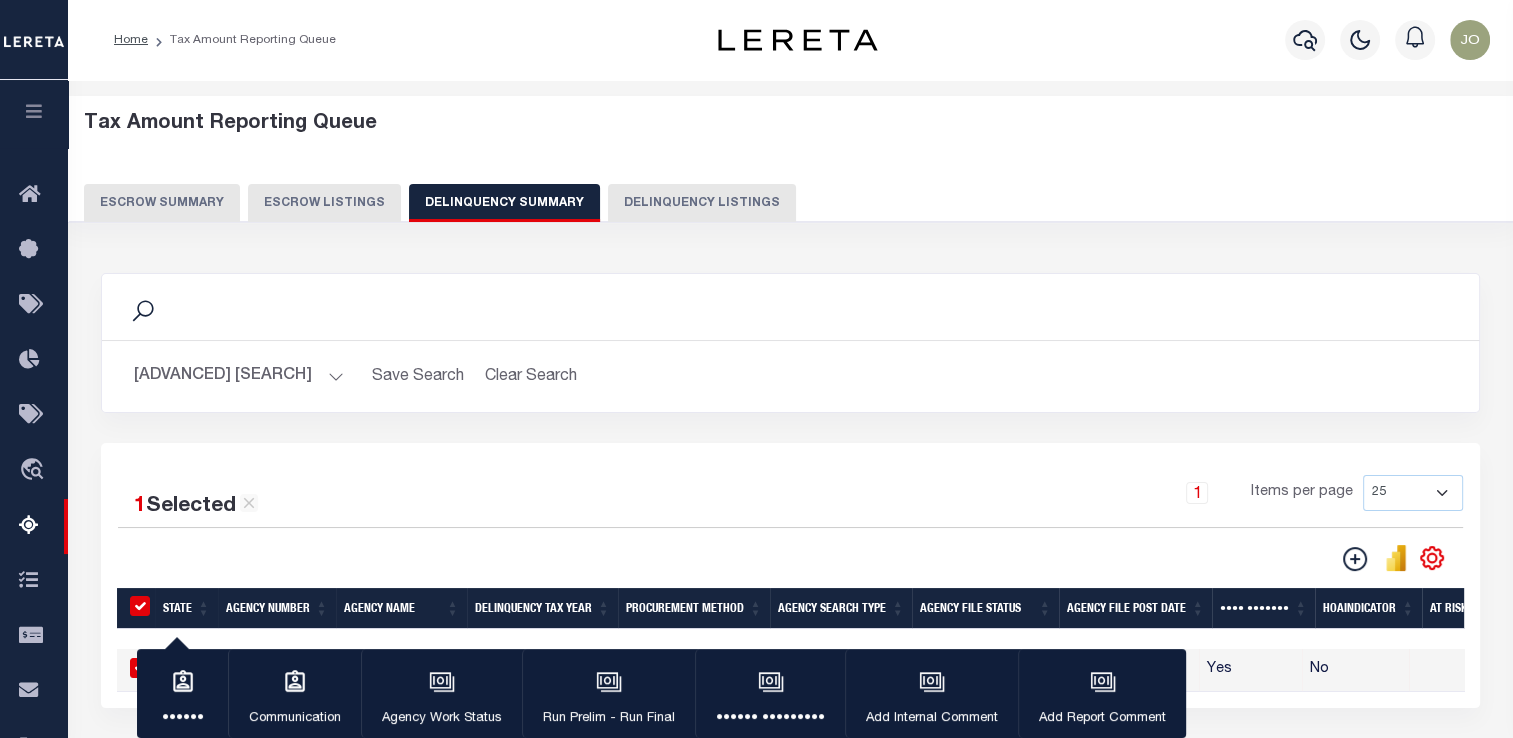 scroll, scrollTop: 100, scrollLeft: 0, axis: vertical 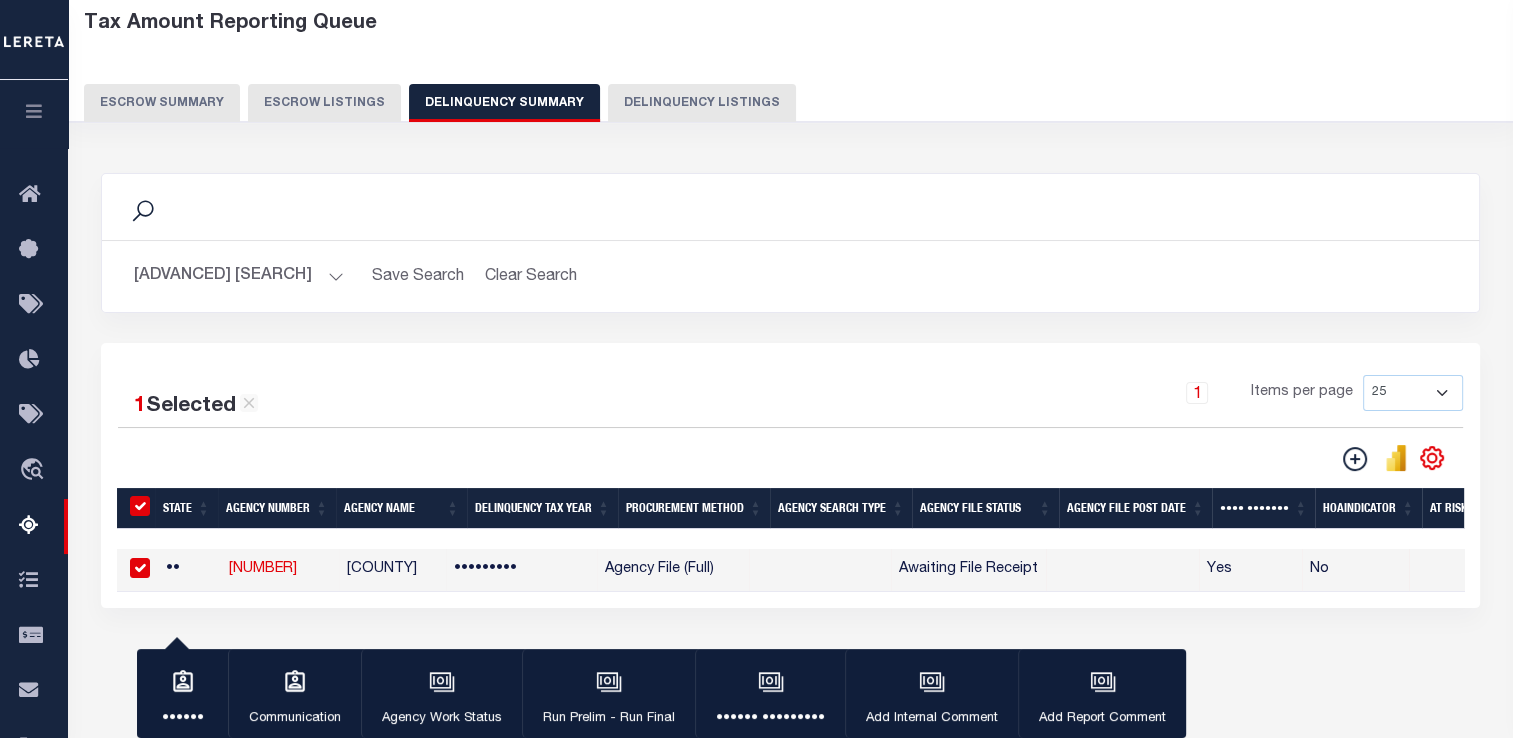 click at bounding box center [140, 568] 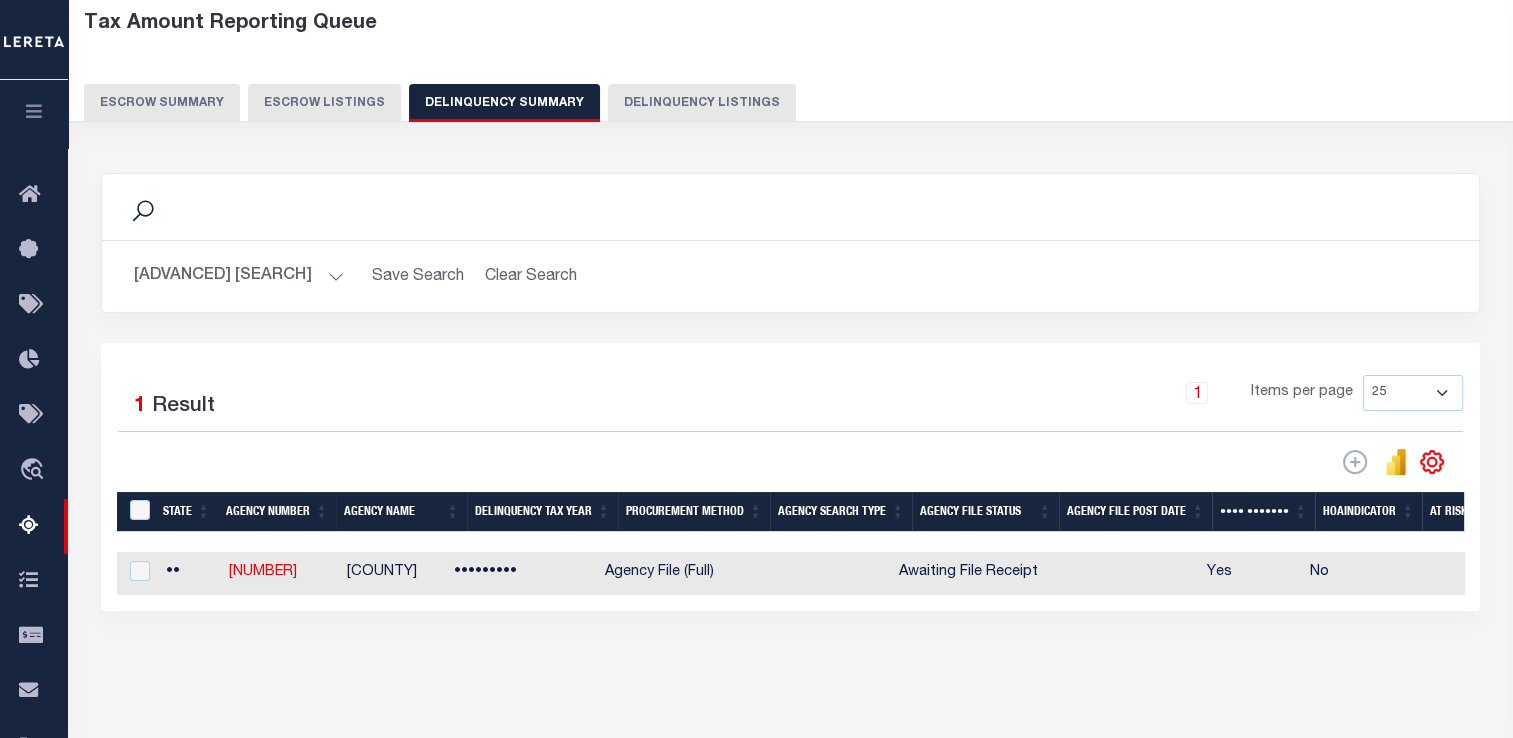 click on "[ADVANCED] [SEARCH]" at bounding box center [239, 276] 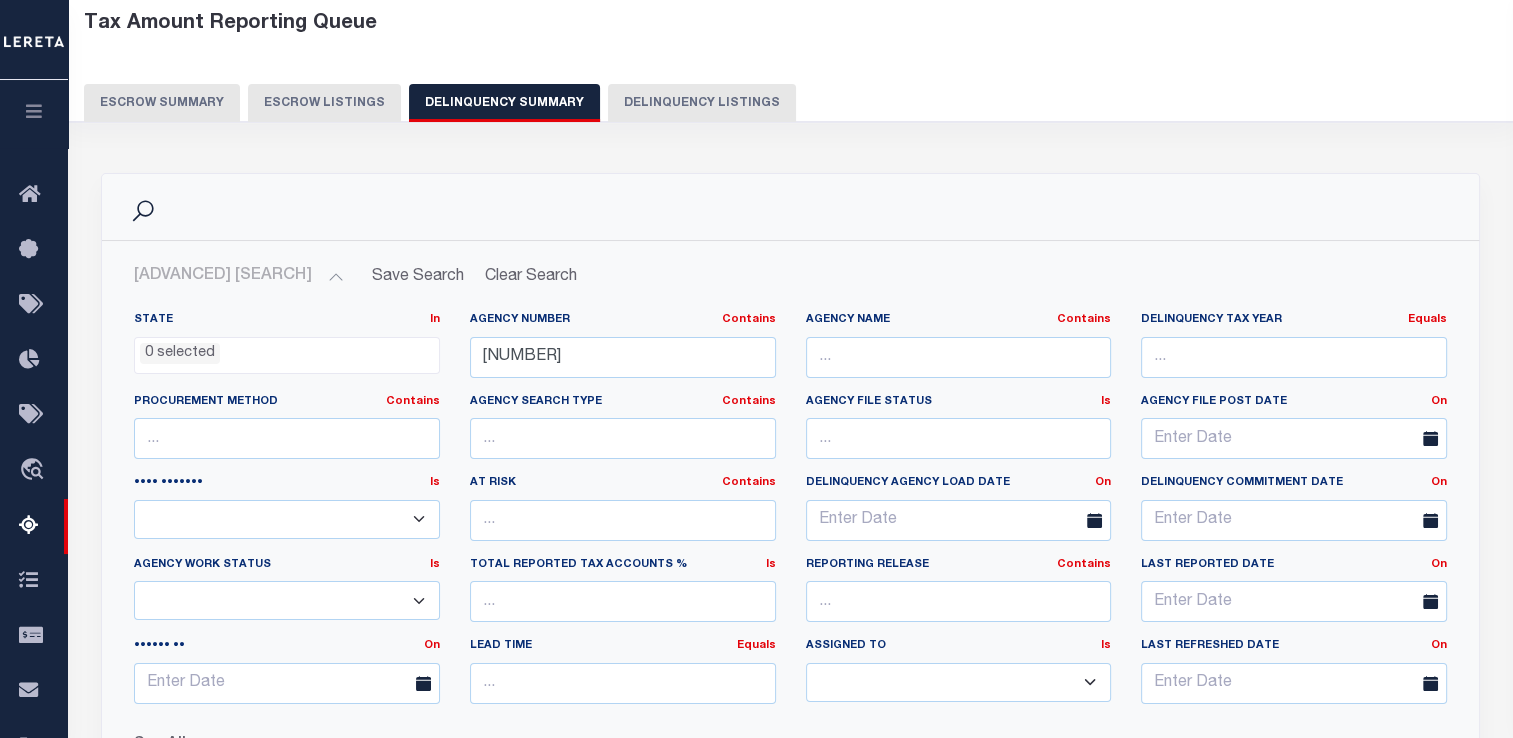 scroll, scrollTop: 400, scrollLeft: 0, axis: vertical 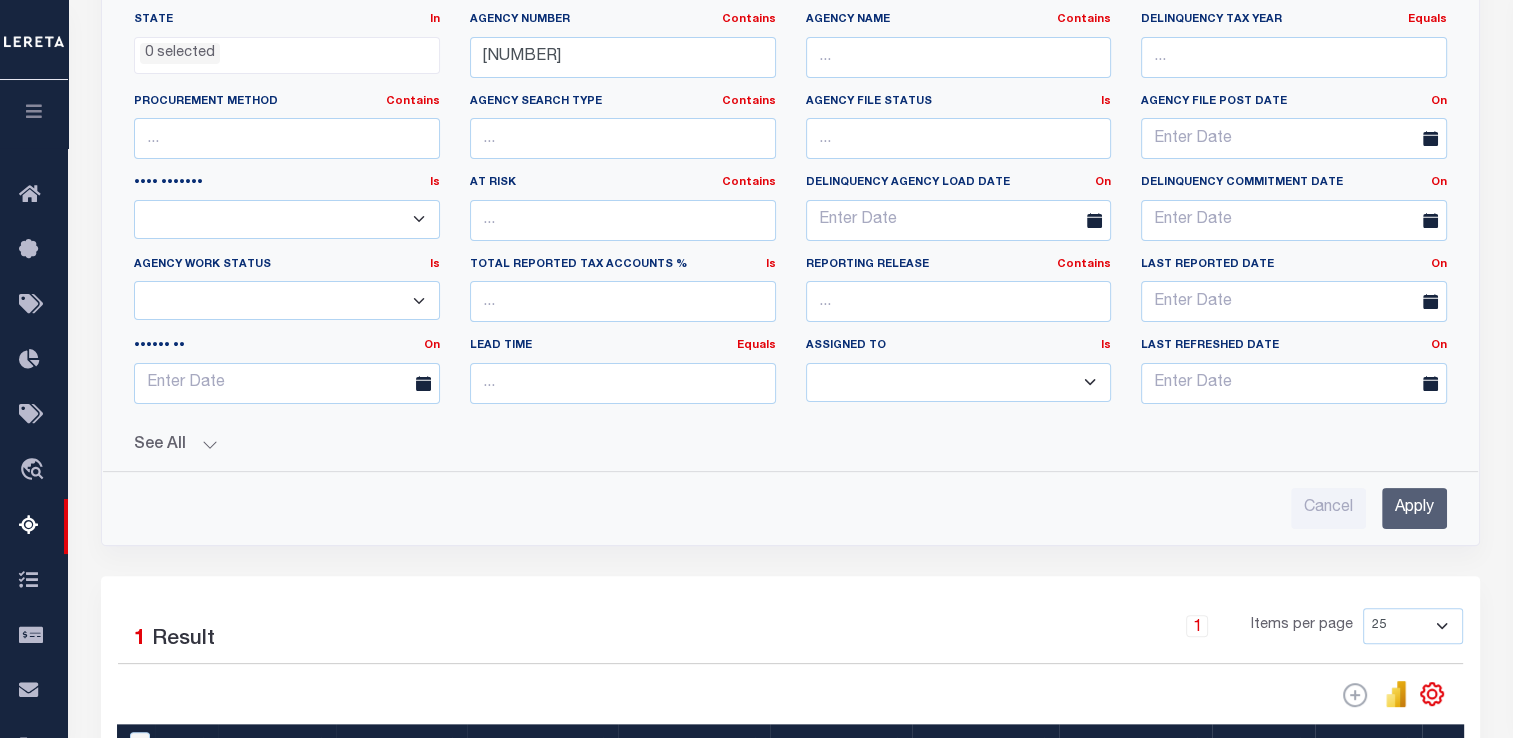 click on "See All" at bounding box center [790, 445] 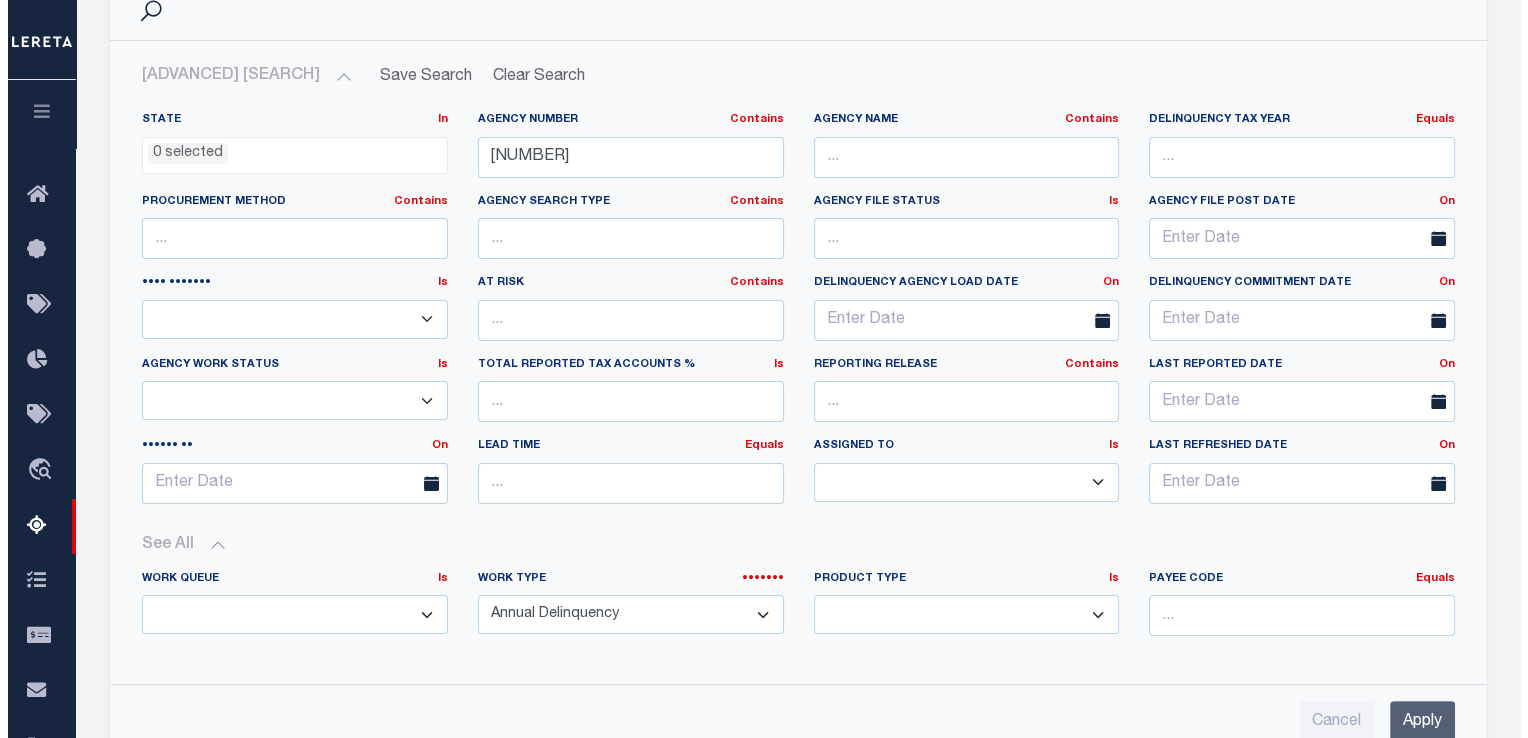 scroll, scrollTop: 200, scrollLeft: 0, axis: vertical 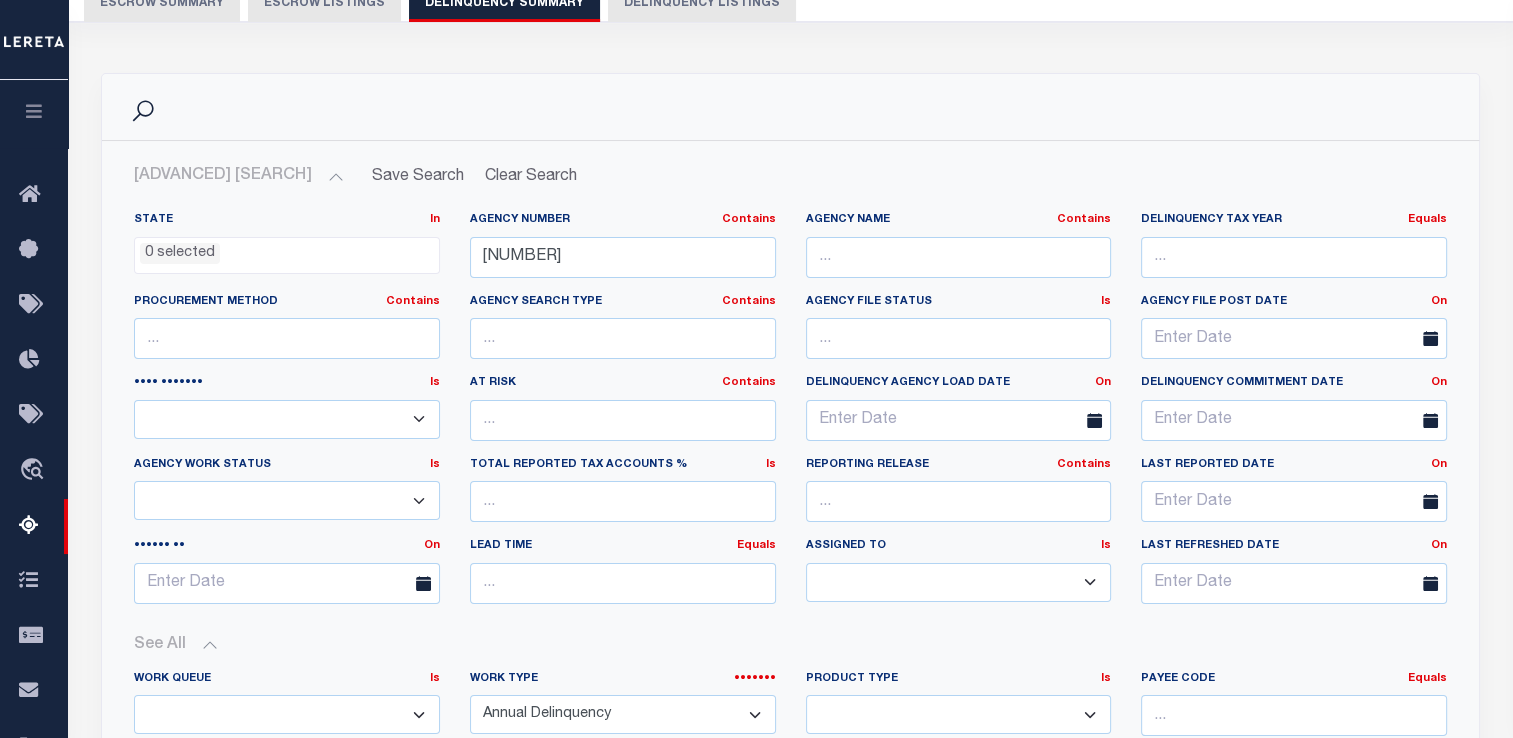 click on "[ADVANCED] [SEARCH]" at bounding box center [239, 176] 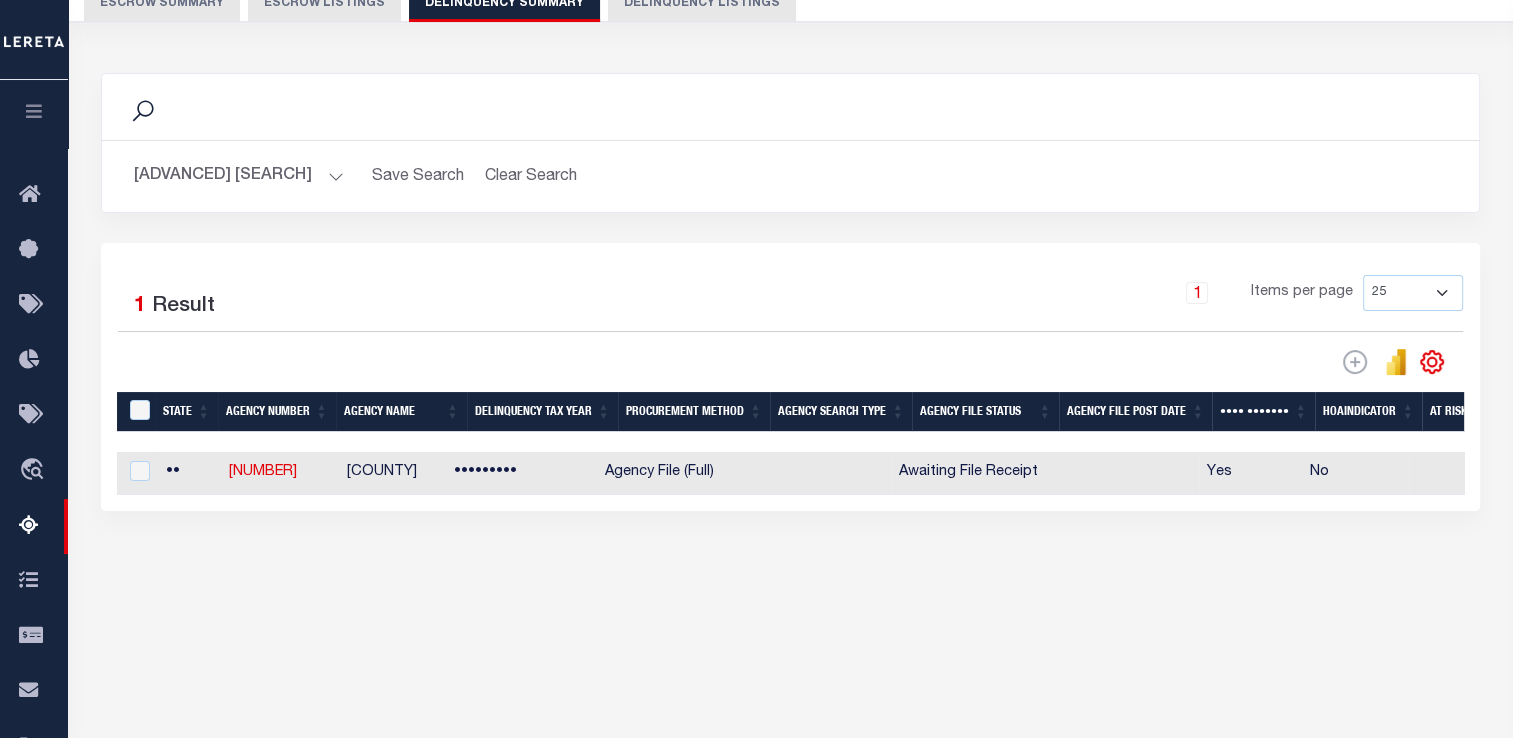 click on "[WEB] [EXPORT]" at bounding box center [1355, 361] 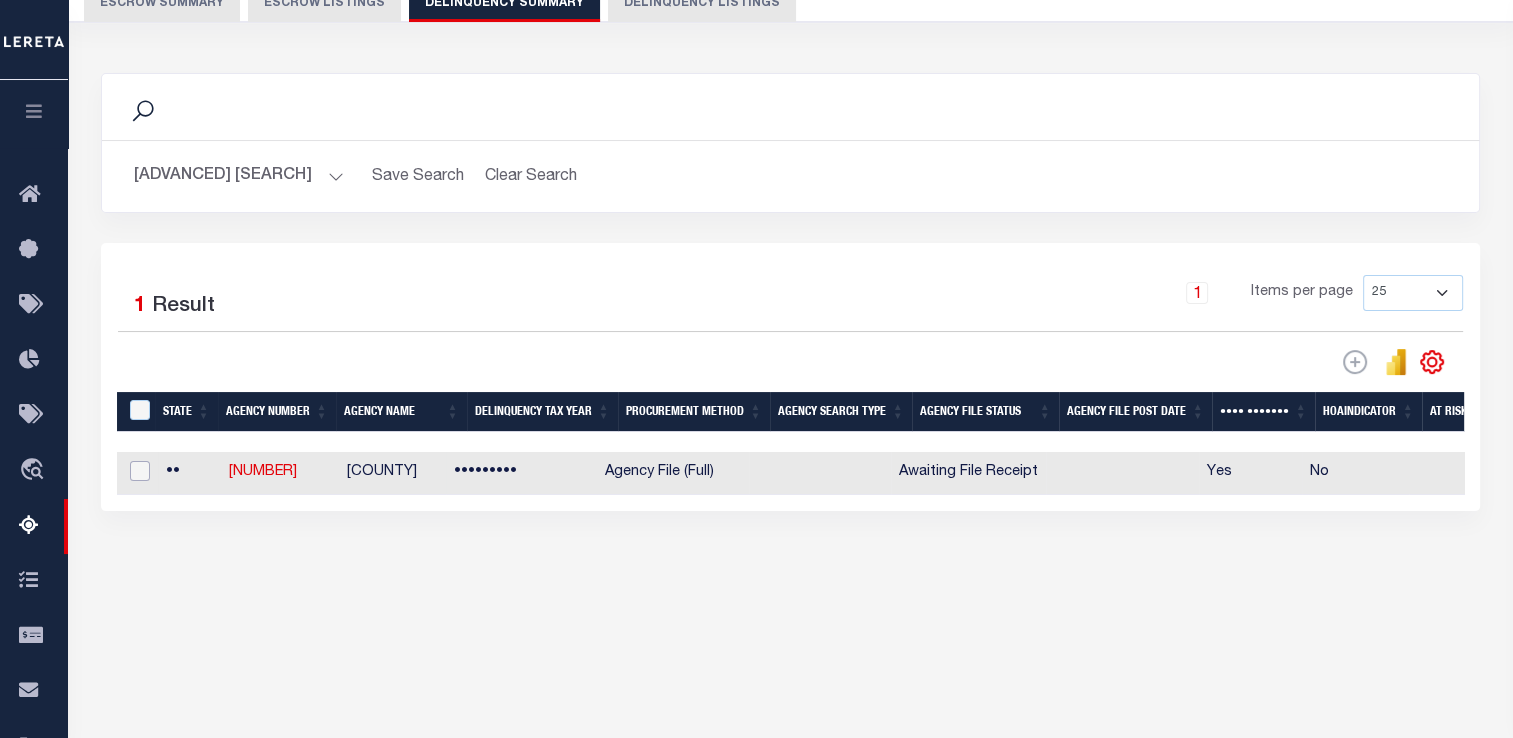 click at bounding box center [140, 471] 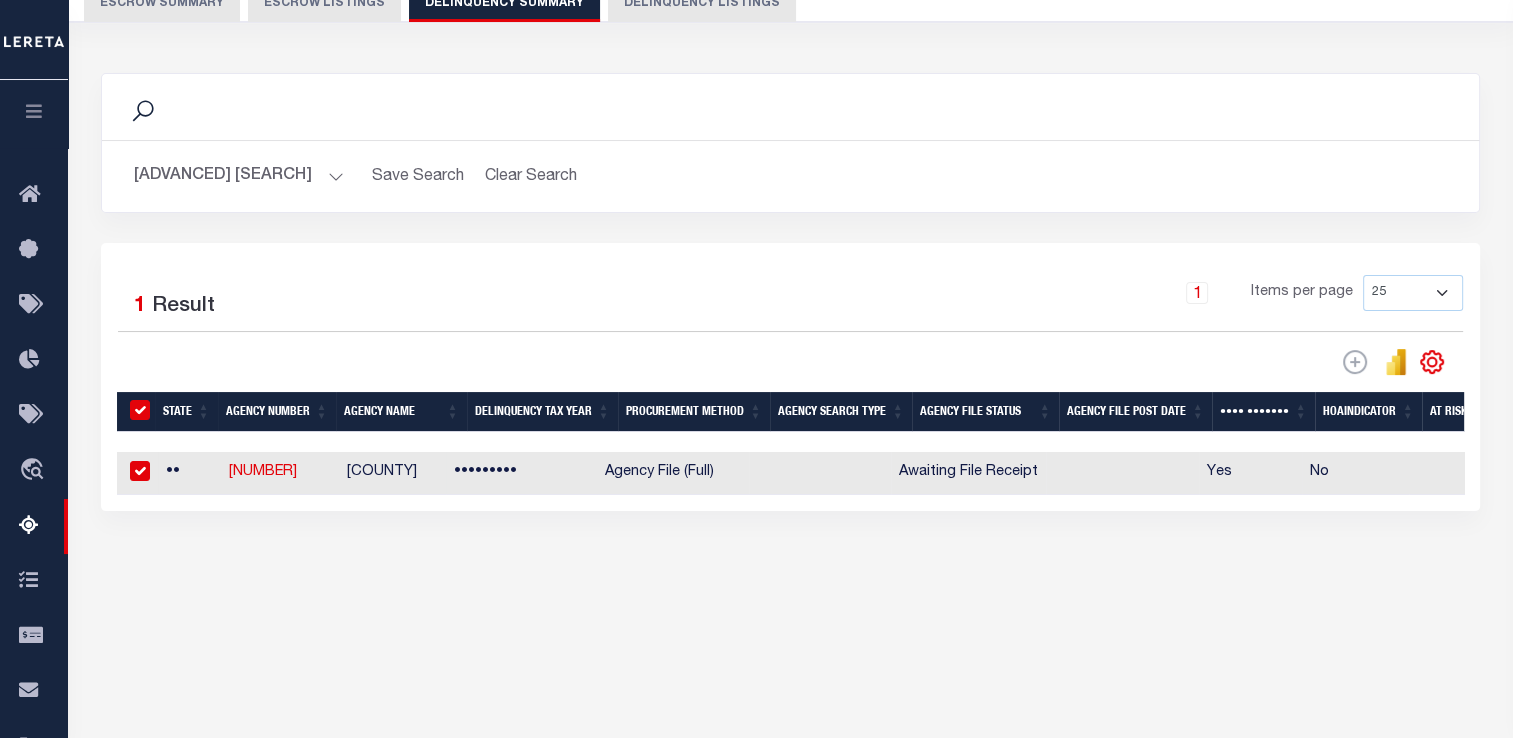 checkbox on "true" 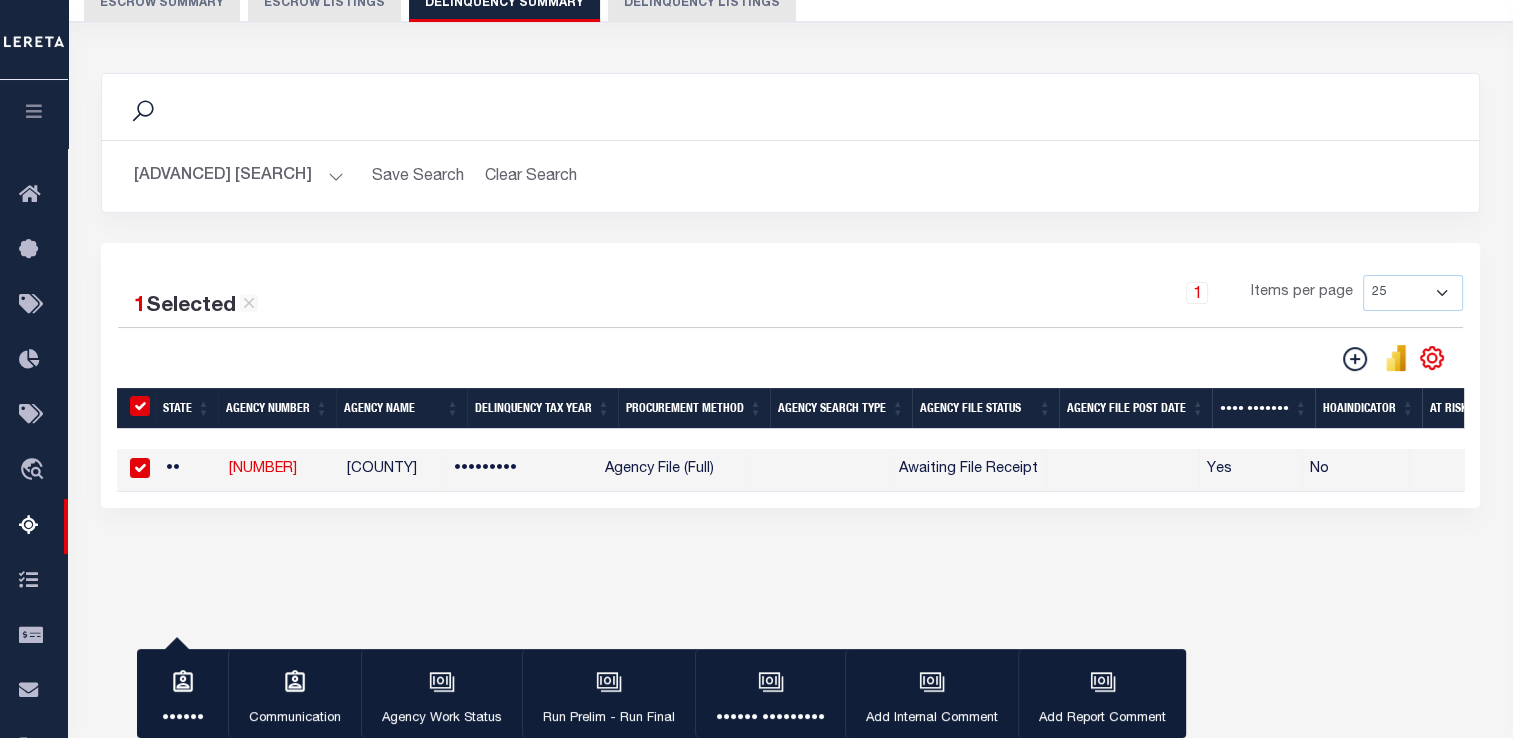 click on "Data sync process is currently running, you may face some response delays.
Search
Advanced Search
Save Search Clear Search
SummaryGridWrapper_dynamictable_____DefaultSaveFilter" at bounding box center [791, 310] 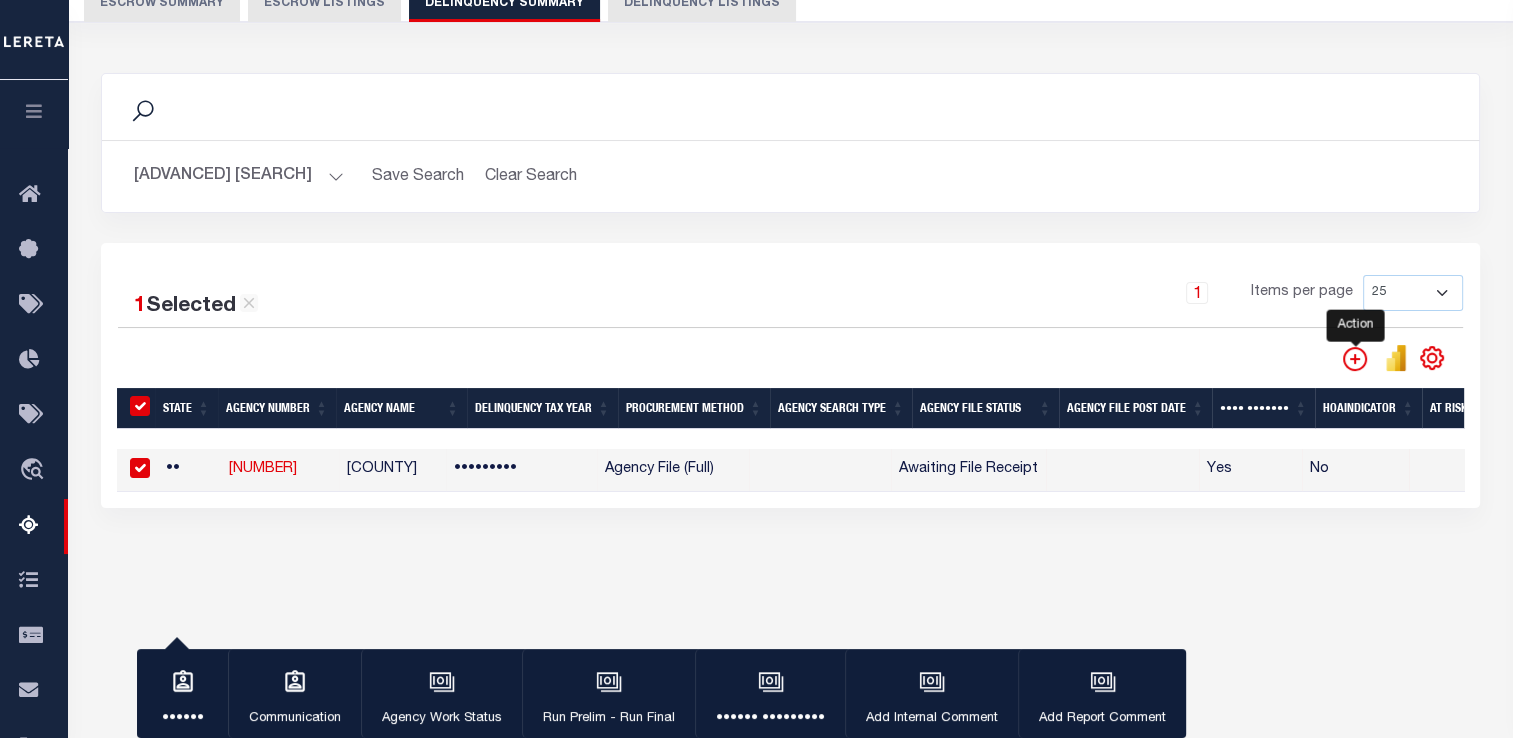 click at bounding box center (1355, 359) 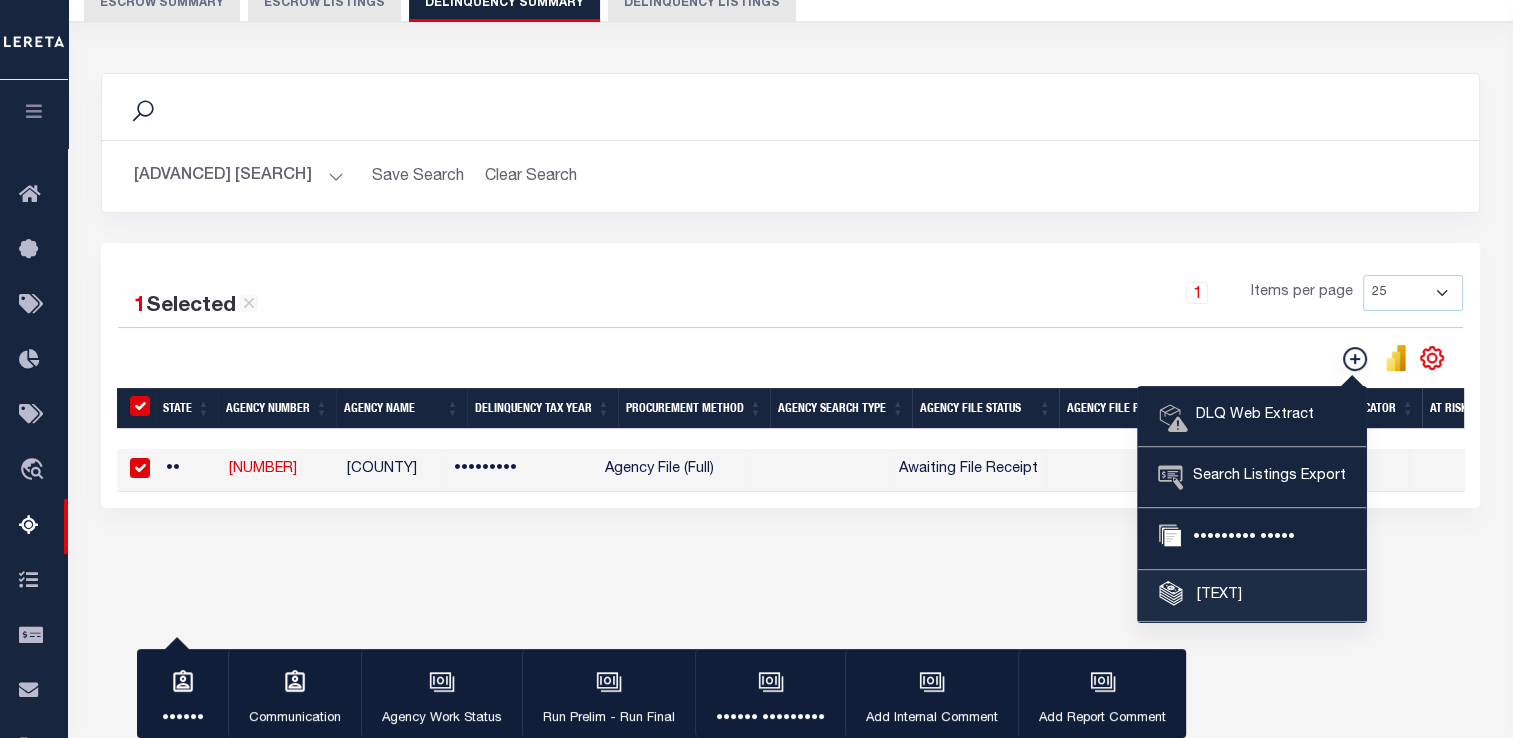 click on "[TEXT]" at bounding box center (1251, 416) 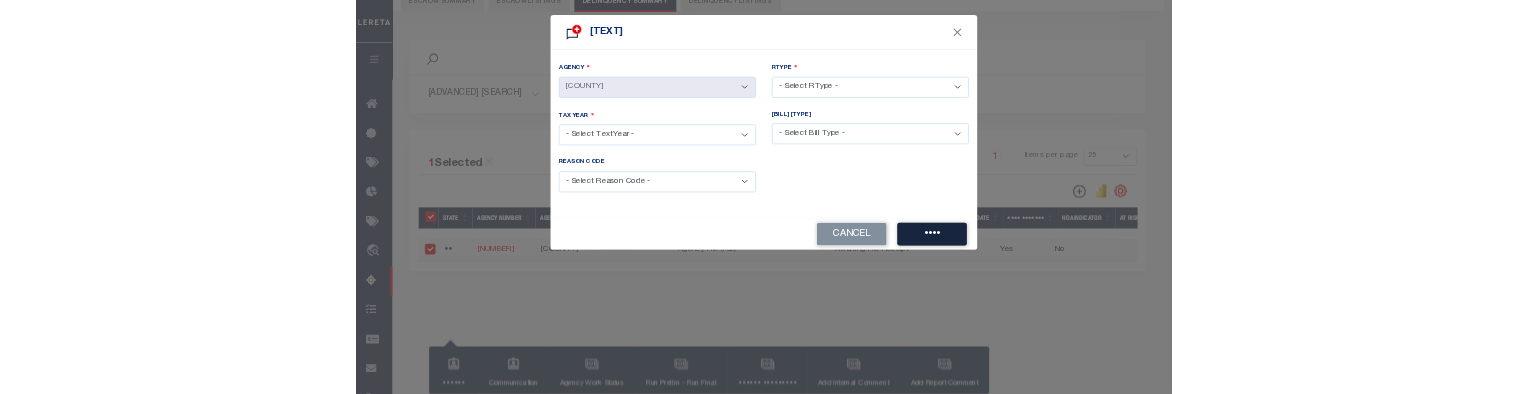 scroll, scrollTop: 0, scrollLeft: 0, axis: both 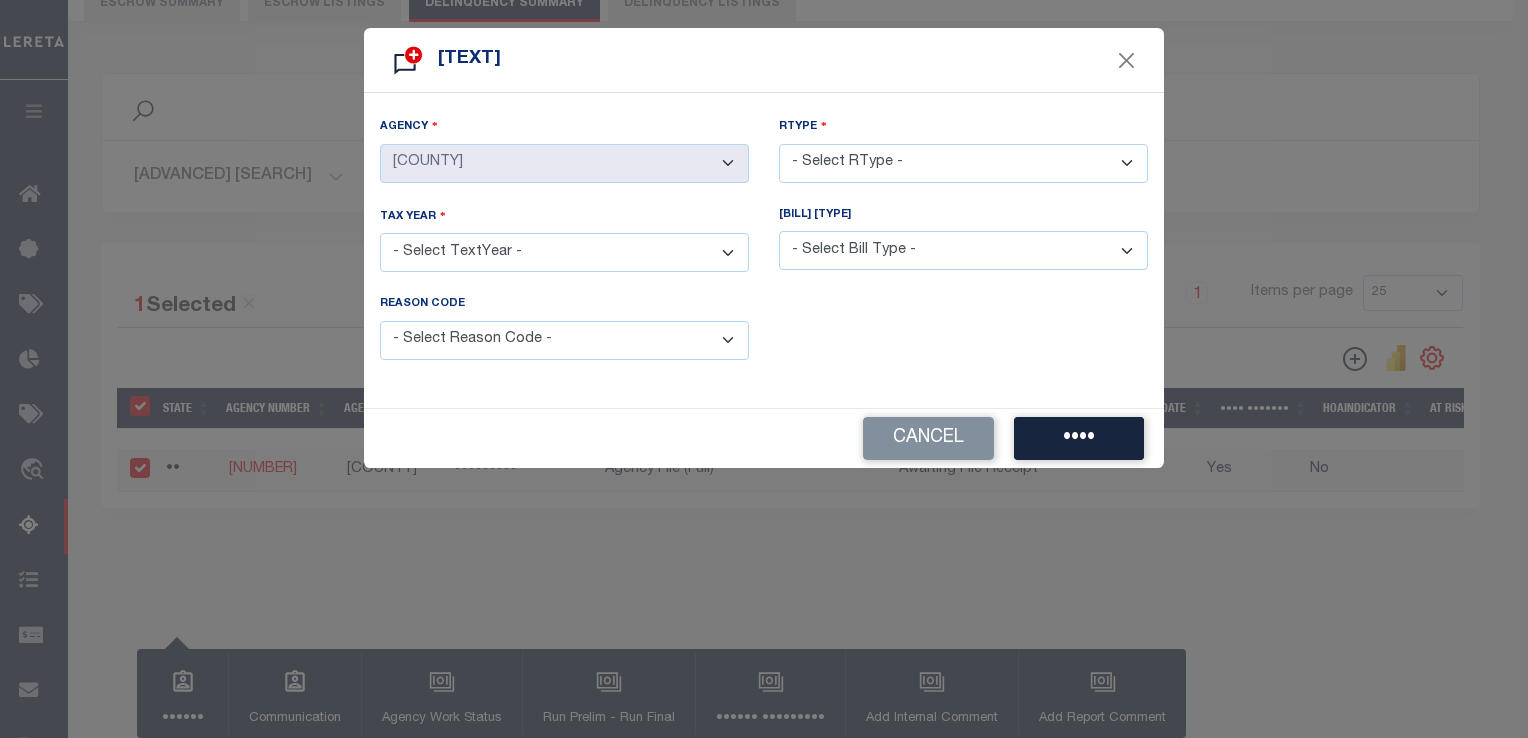 click on "- Select RType -
[FRACTION]
[FRACTION]
[FRACTION]
[FRACTION]
[FRACTION]
[FRACTION]
[FRACTION]
[FRACTION]
[FRACTION]
[FRACTION]" at bounding box center [963, 163] 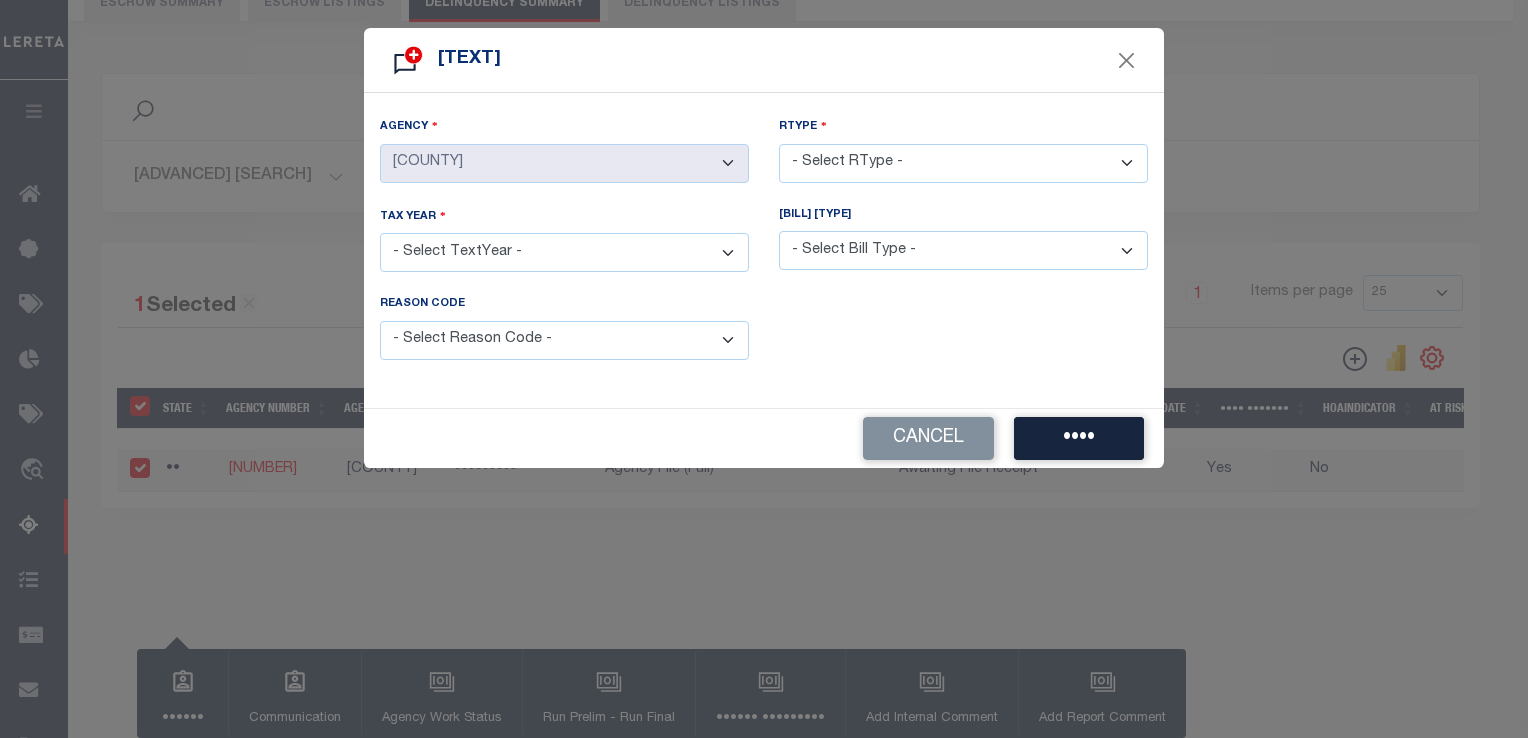select on "1/2" 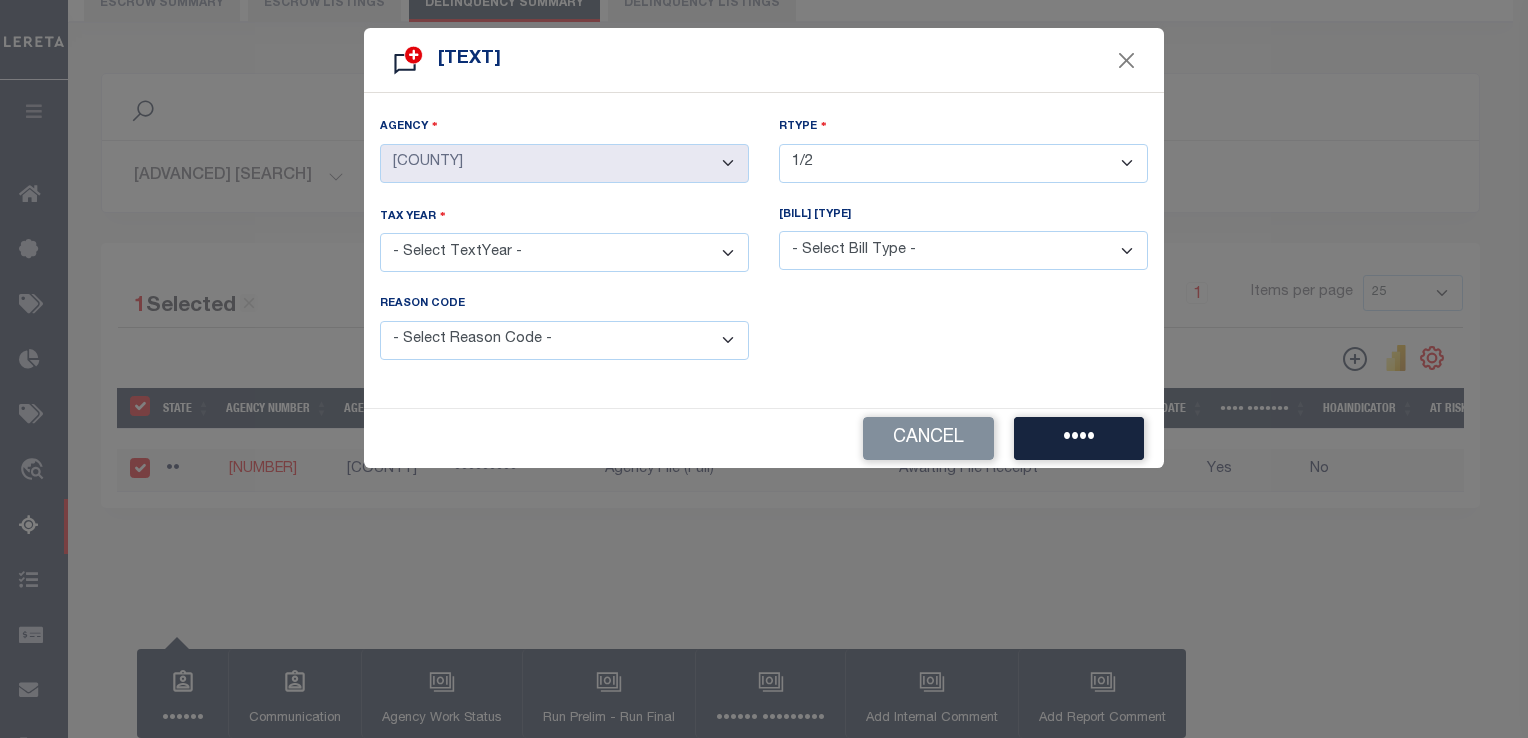 click on "- Select RType -
[FRACTION]
[FRACTION]
[FRACTION]
[FRACTION]
[FRACTION]
[FRACTION]
[FRACTION]
[FRACTION]
[FRACTION]
[FRACTION]" at bounding box center (963, 163) 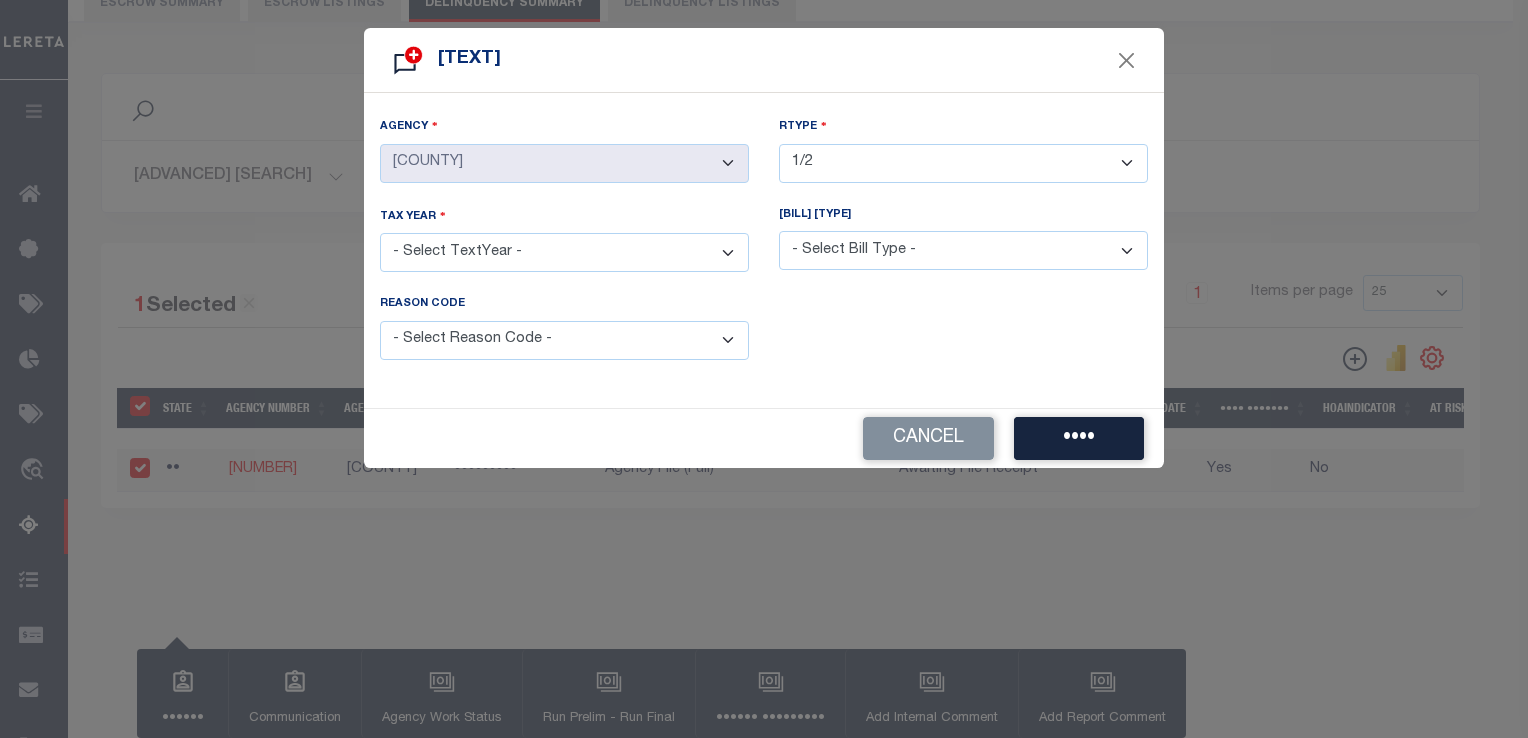 click on "- Select TextYear -
[YEAR]
[YEAR]
[YEAR]
[YEAR]
[YEAR]
[YEAR]
[YEAR]
[YEAR]
[YEAR]
[YEAR]
[YEAR]
[YEAR]
[YEAR]
[YEAR]
[YEAR]
[YEAR]
[YEAR]
[YEAR]
[YEAR]
[YEAR]
[YEAR]
[YEAR]
[YEAR]
[YEAR]
[YEAR]
[YEAR]
[YEAR]
[YEAR]
[YEAR]
[YEAR]
[YEAR]
[YEAR]
[YEAR]
[YEAR]
[YEAR]" at bounding box center (564, 252) 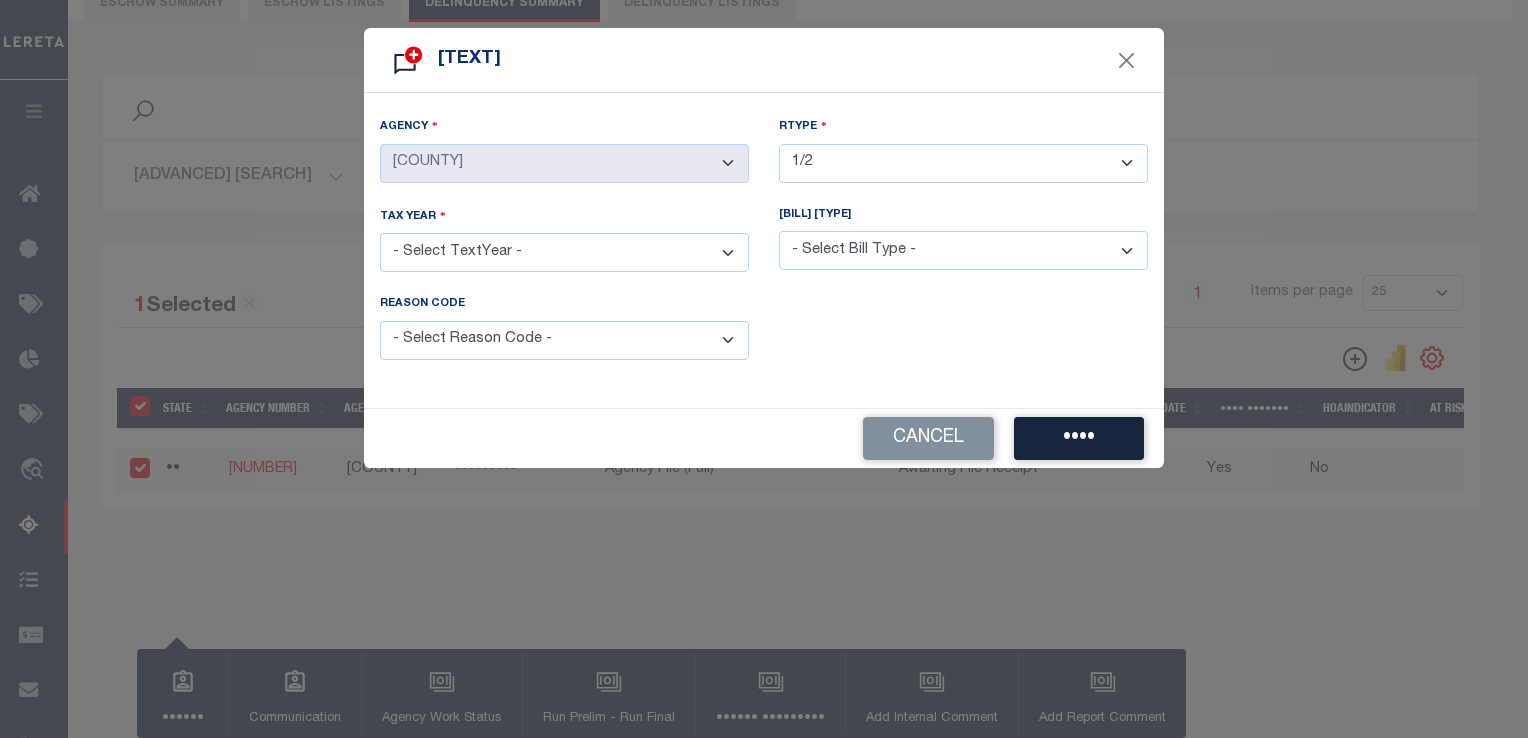 select on "[YEAR]" 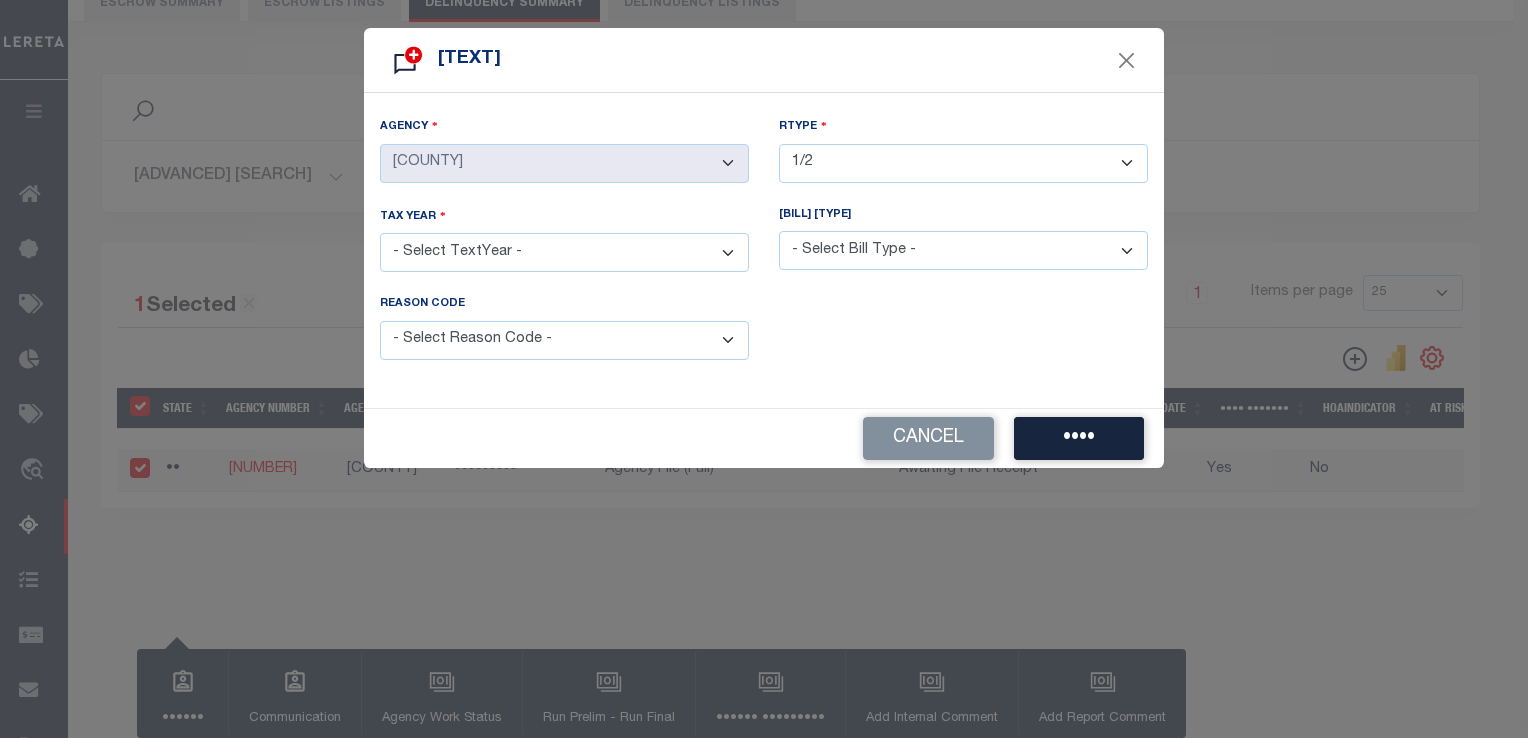 click on "- Select TextYear -
[YEAR]
[YEAR]
[YEAR]
[YEAR]
[YEAR]
[YEAR]
[YEAR]
[YEAR]
[YEAR]
[YEAR]
[YEAR]
[YEAR]
[YEAR]
[YEAR]
[YEAR]
[YEAR]
[YEAR]
[YEAR]
[YEAR]
[YEAR]
[YEAR]
[YEAR]
[YEAR]
[YEAR]
[YEAR]
[YEAR]
[YEAR]
[YEAR]
[YEAR]
[YEAR]
[YEAR]
[YEAR]
[YEAR]
[YEAR]
[YEAR]" at bounding box center [564, 252] 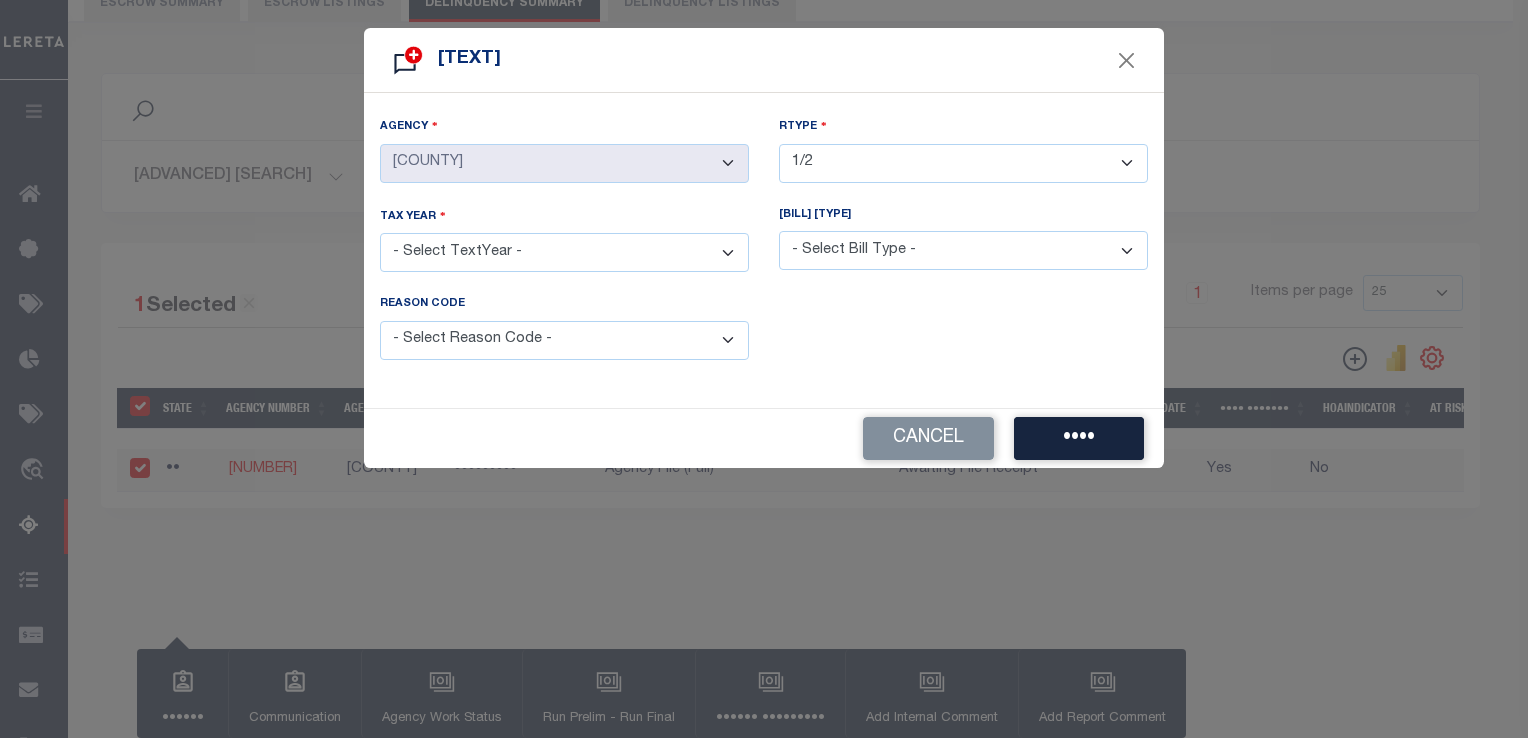 click on "- Select Bill Type -
Regular
Delinquent
Supplemental
Corrected/Adjusted Bill - Re-Report
Corrected/Adjusted Bill - Balance Due" at bounding box center [963, 250] 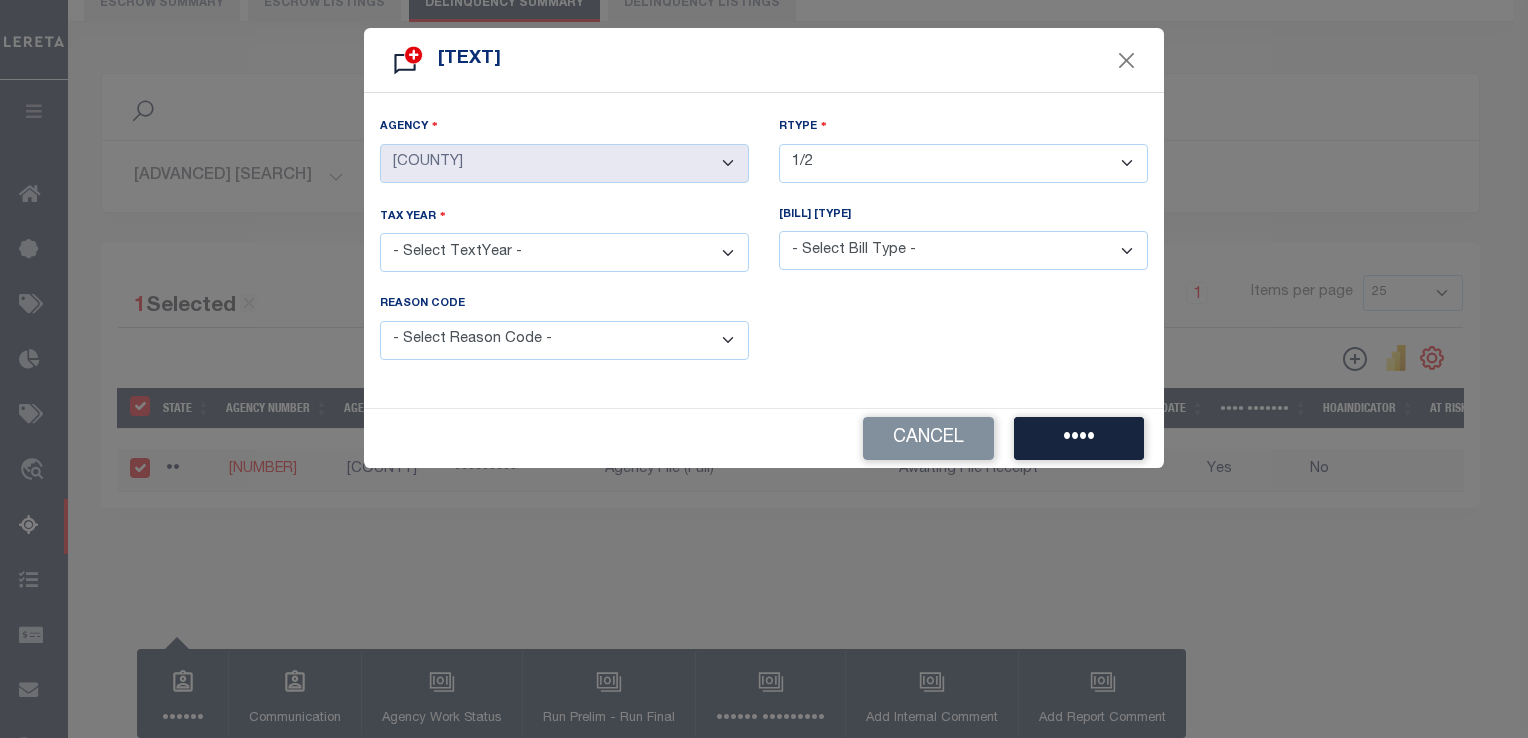 select on "1" 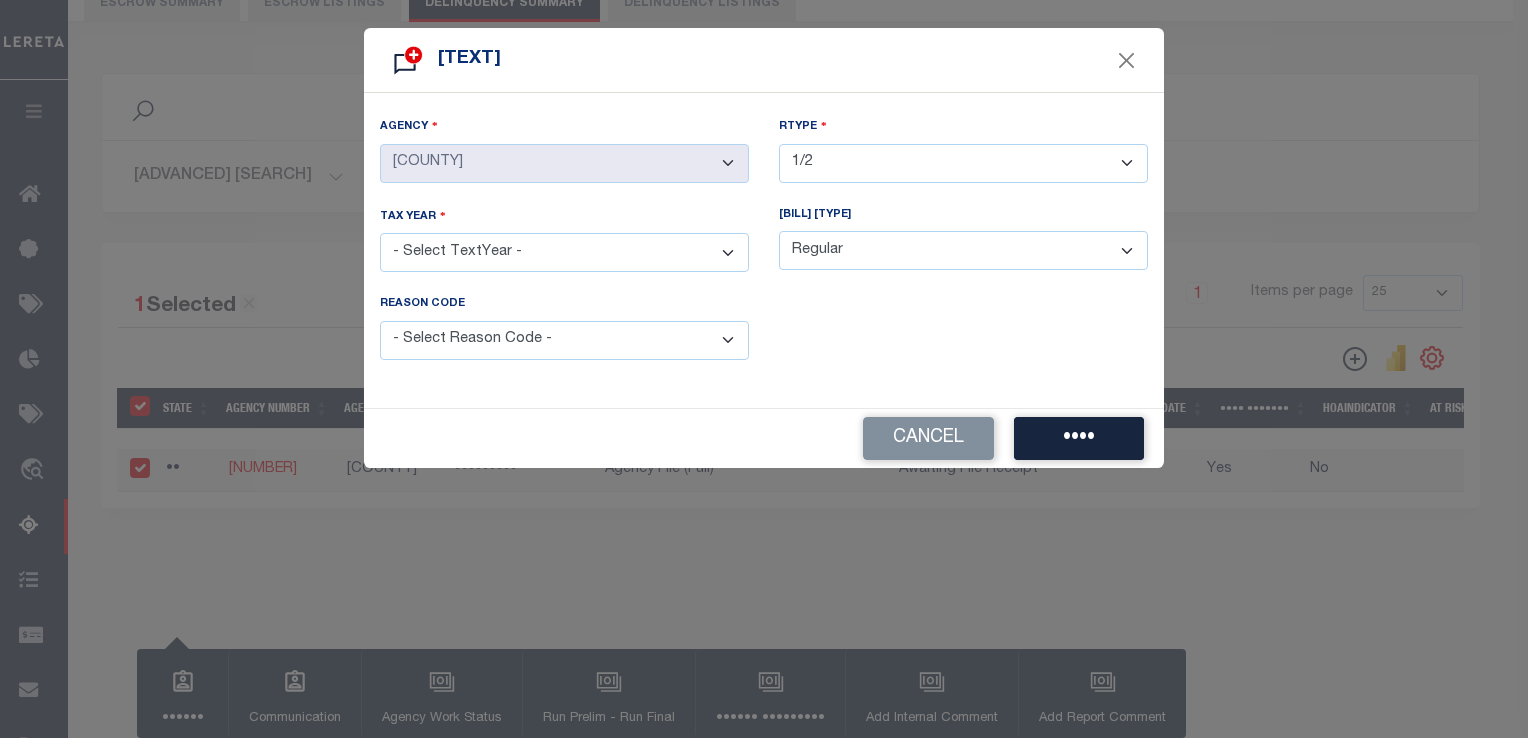 click on "- Select Bill Type -
Regular
Delinquent
Supplemental
Corrected/Adjusted Bill - Re-Report
Corrected/Adjusted Bill - Balance Due" at bounding box center (963, 250) 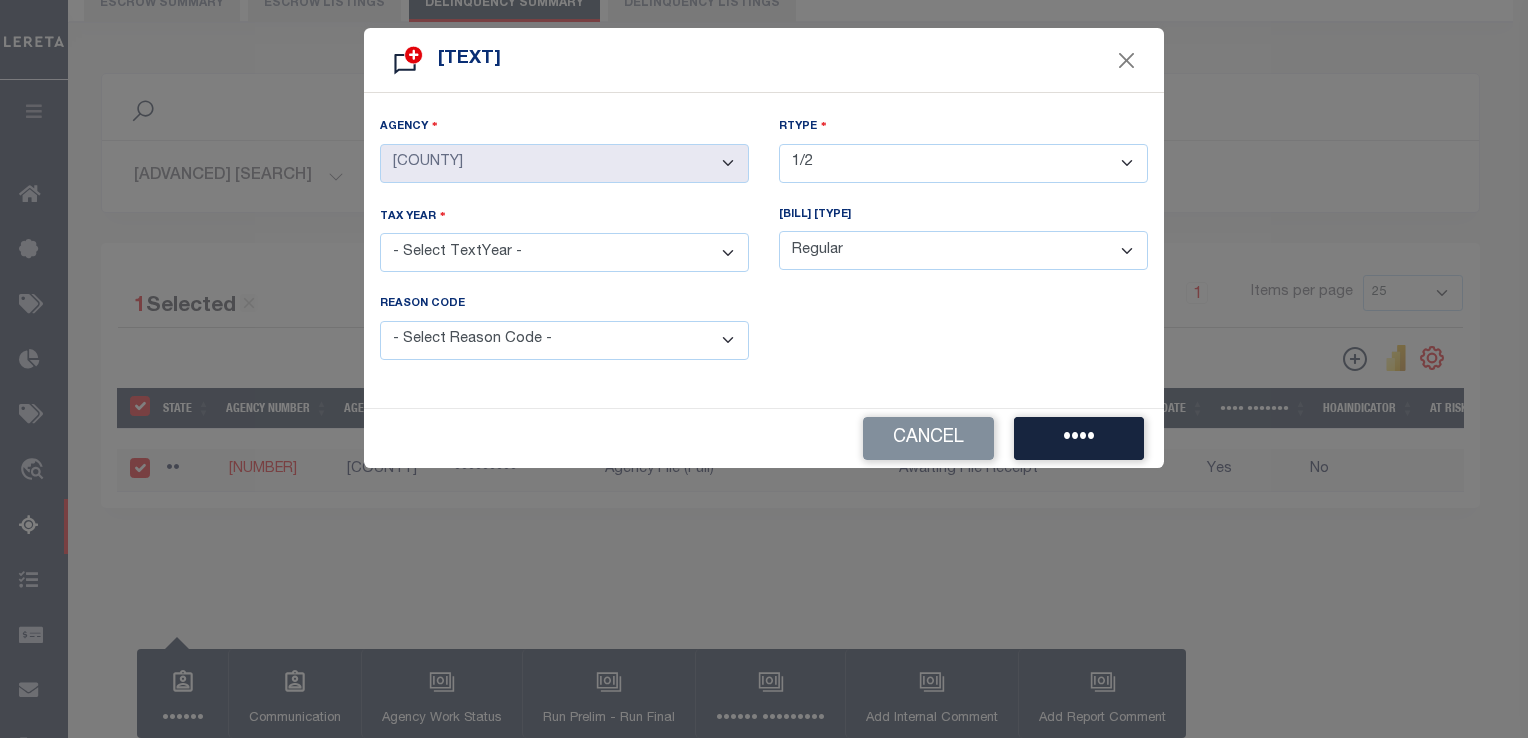 click on "- Select Reason Code -
Payment Reversal
Taxable Value Change
Assessment Change
Occupancy
Tax Rate Change
Billing Change
Exemption Change
Added/Omitted Tax
Tax Correction
Data Conversion Error
Data Entry Error
Back Applied Payment" at bounding box center (564, 340) 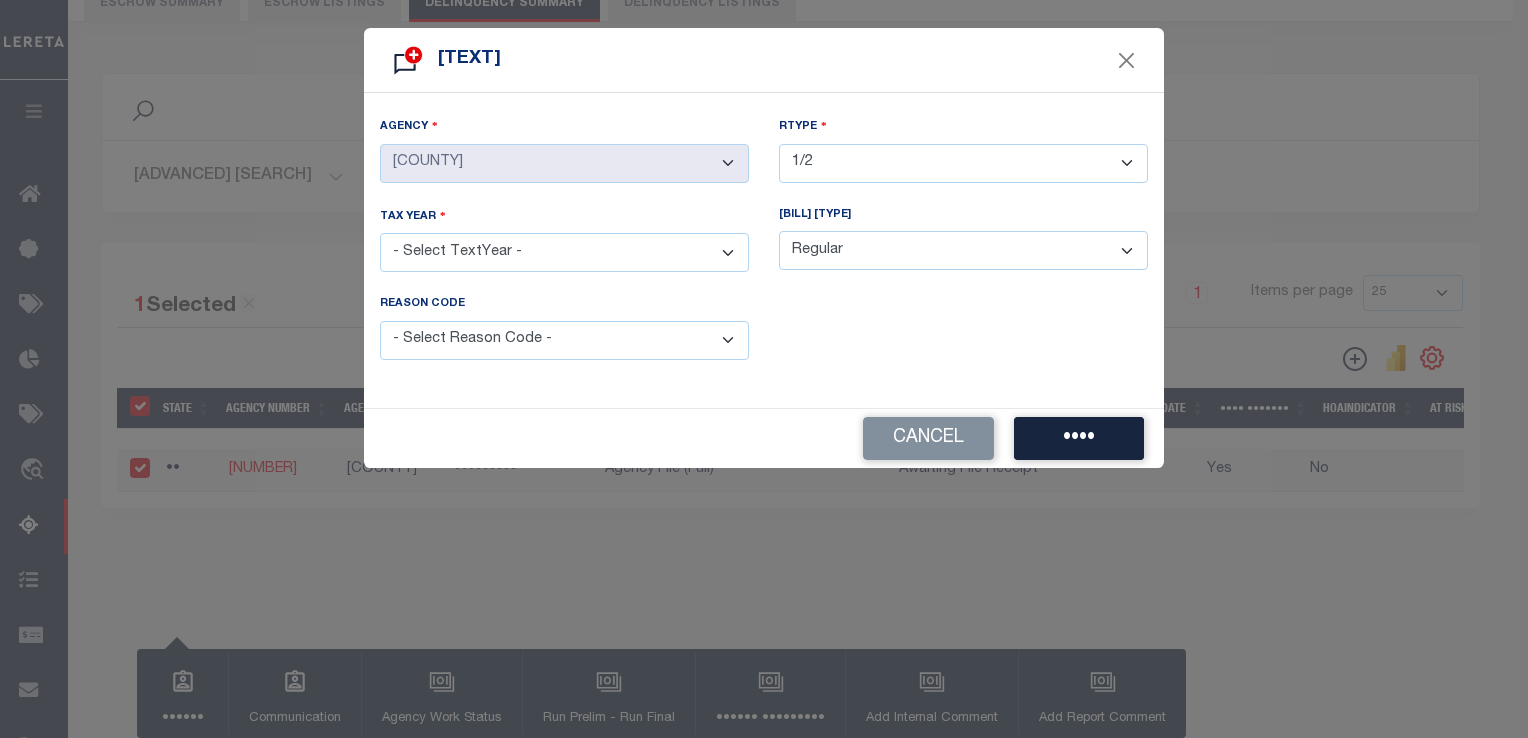 select on "1" 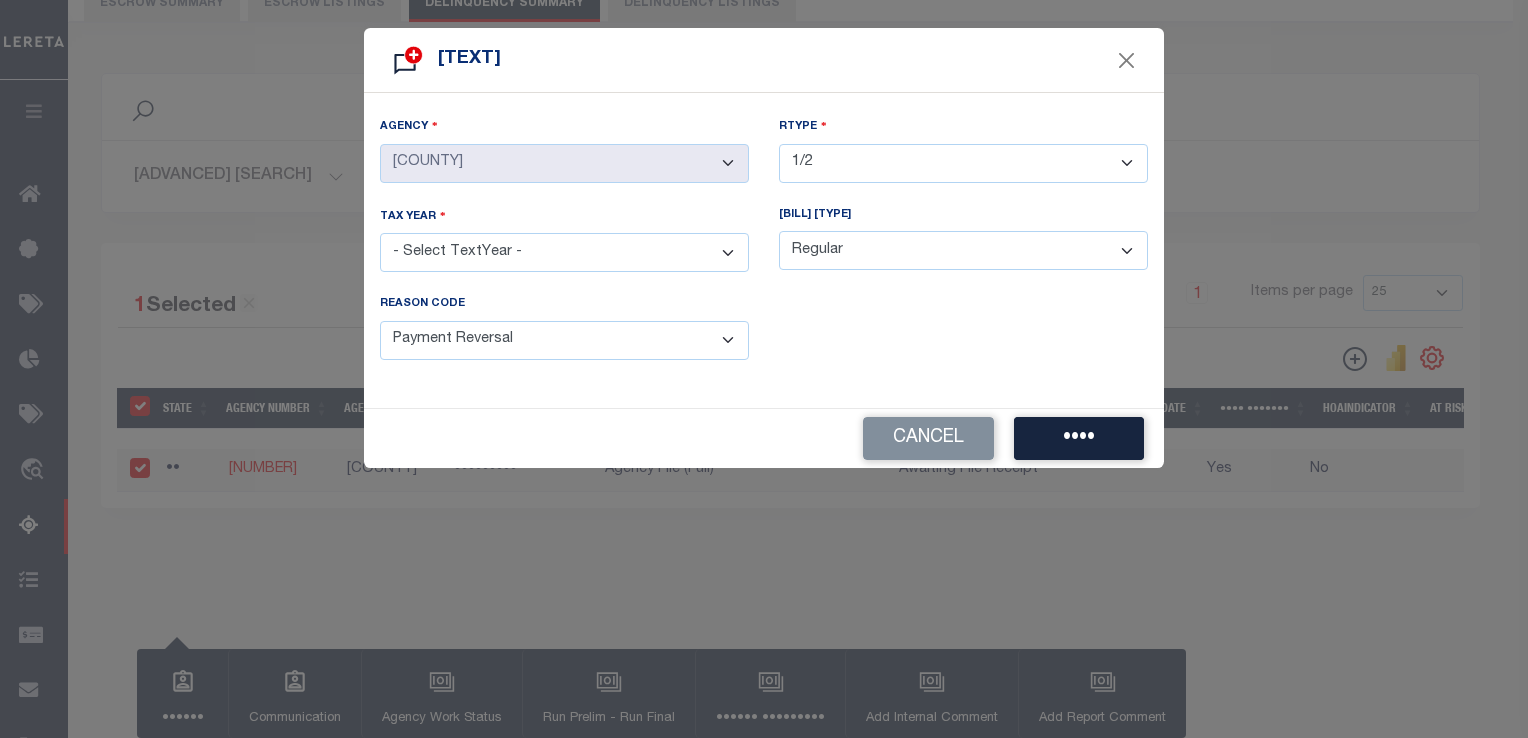 click on "- Select Reason Code -
Payment Reversal
Taxable Value Change
Assessment Change
Occupancy
Tax Rate Change
Billing Change
Exemption Change
Added/Omitted Tax
Tax Correction
Data Conversion Error
Data Entry Error
Back Applied Payment" at bounding box center (564, 340) 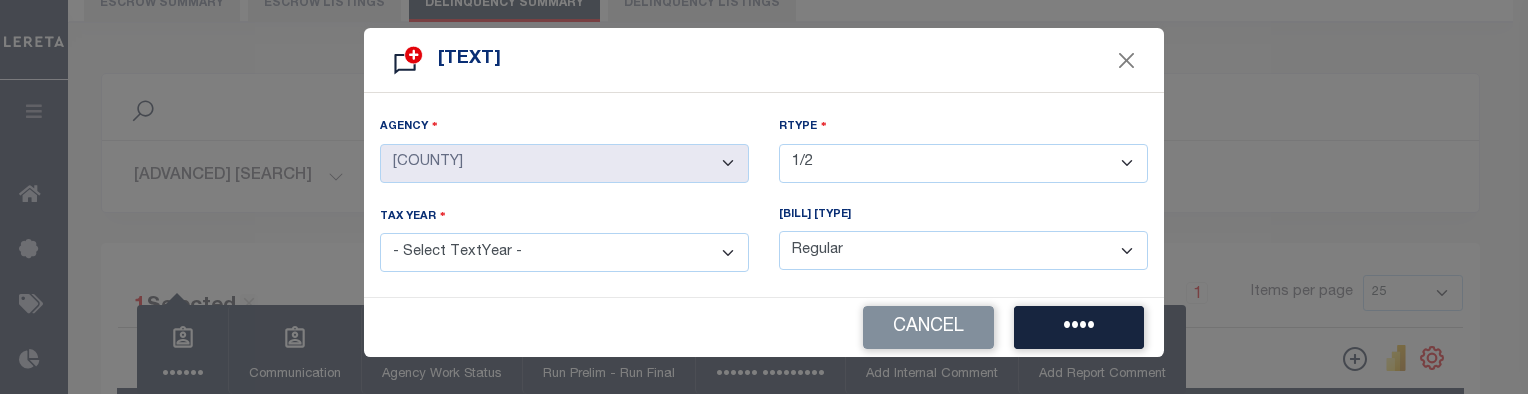 scroll, scrollTop: 100, scrollLeft: 0, axis: vertical 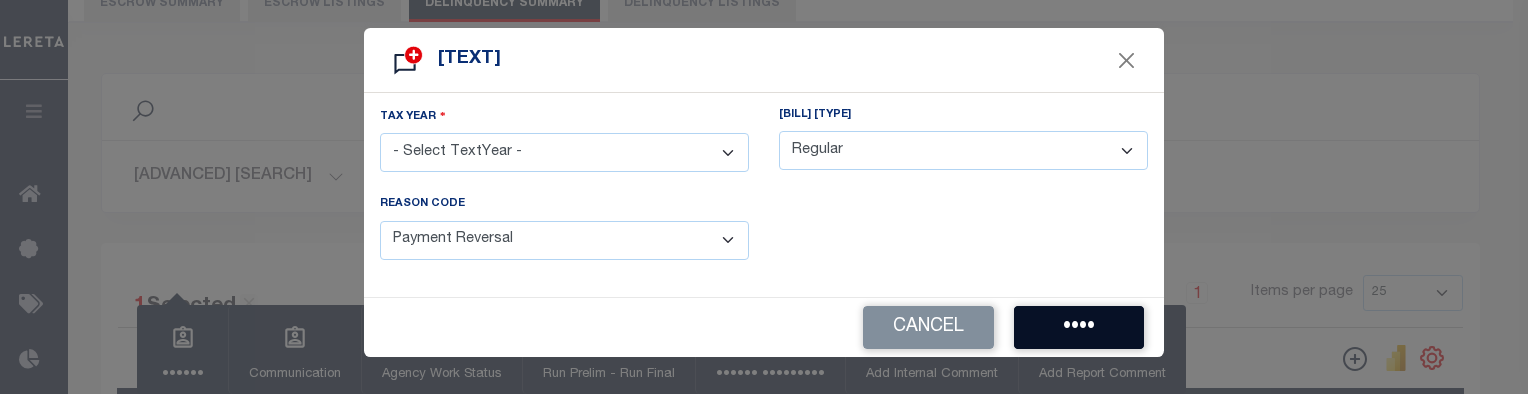 click on "••••" at bounding box center [1079, 327] 